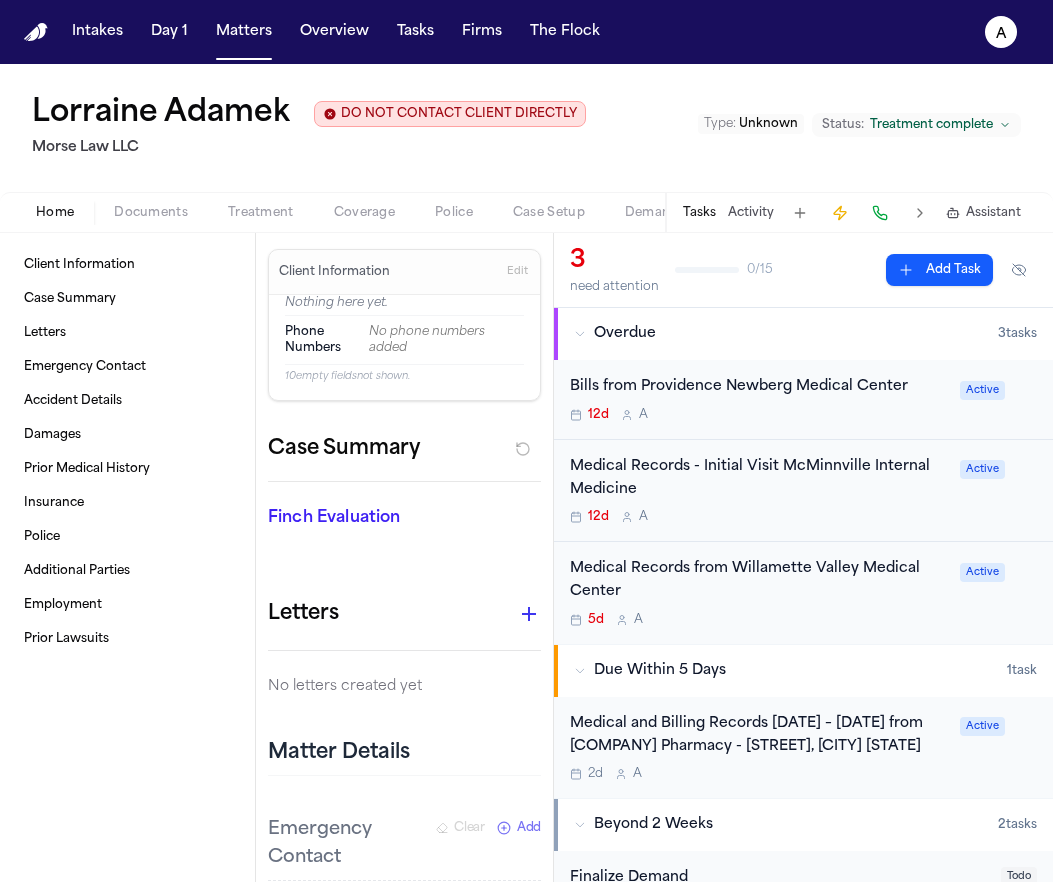 scroll, scrollTop: 0, scrollLeft: 0, axis: both 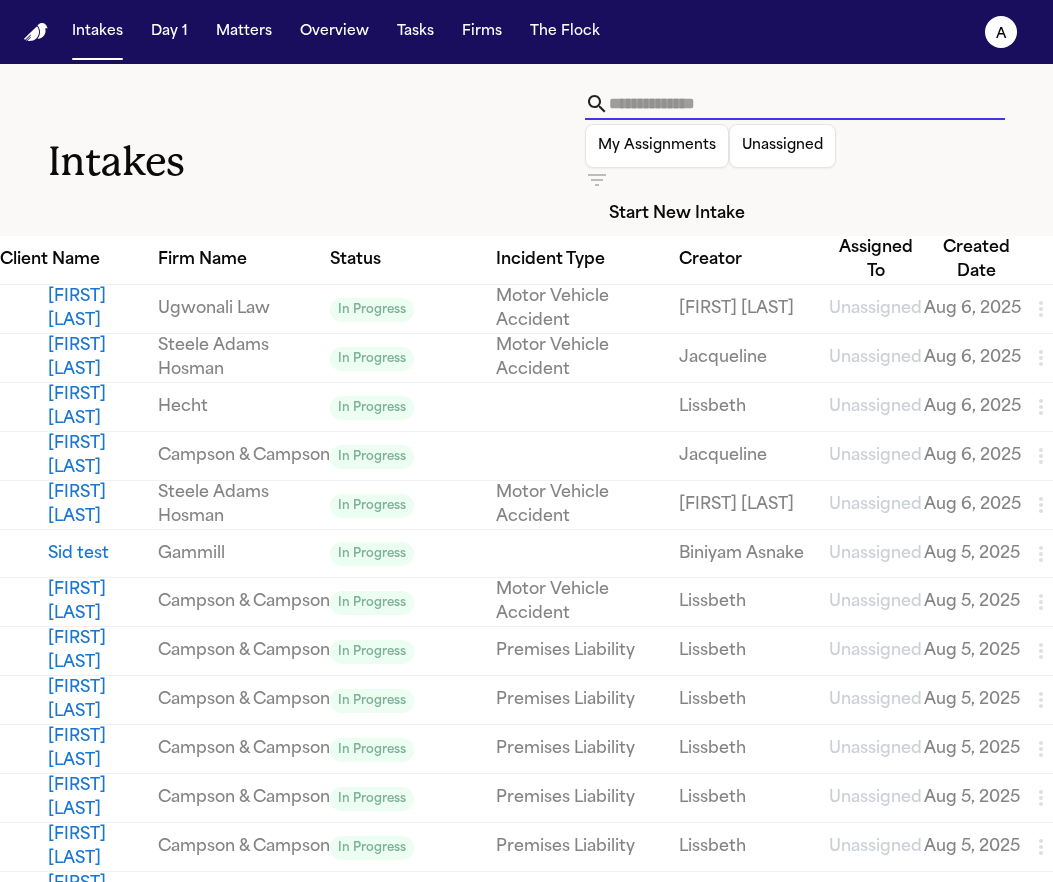 click at bounding box center [807, 104] 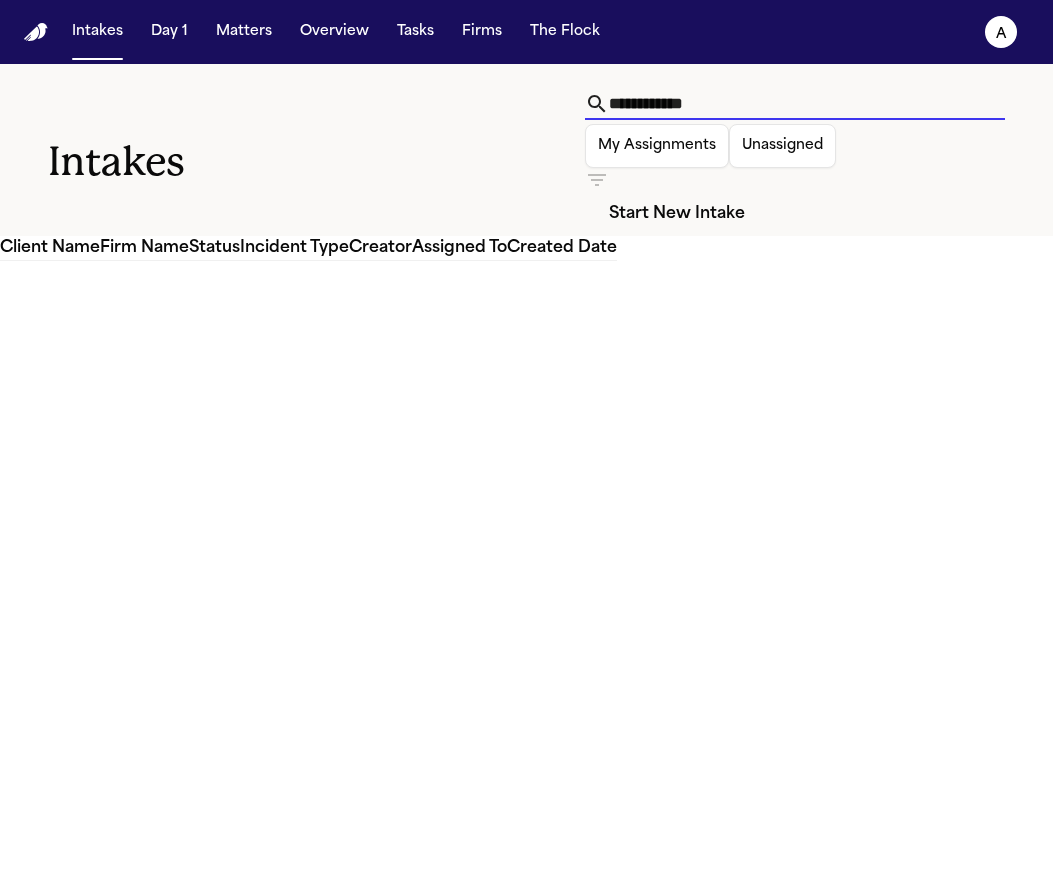drag, startPoint x: 314, startPoint y: 118, endPoint x: 145, endPoint y: 99, distance: 170.0647 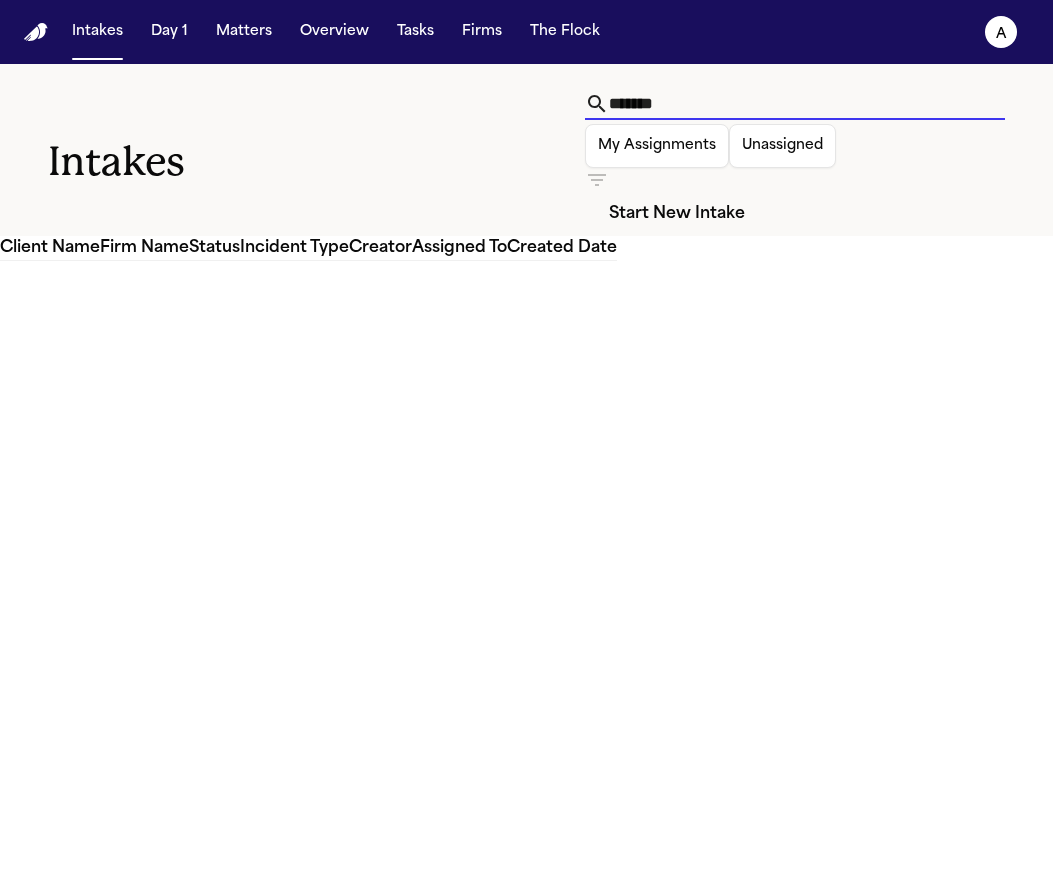click on "*******" at bounding box center [807, 104] 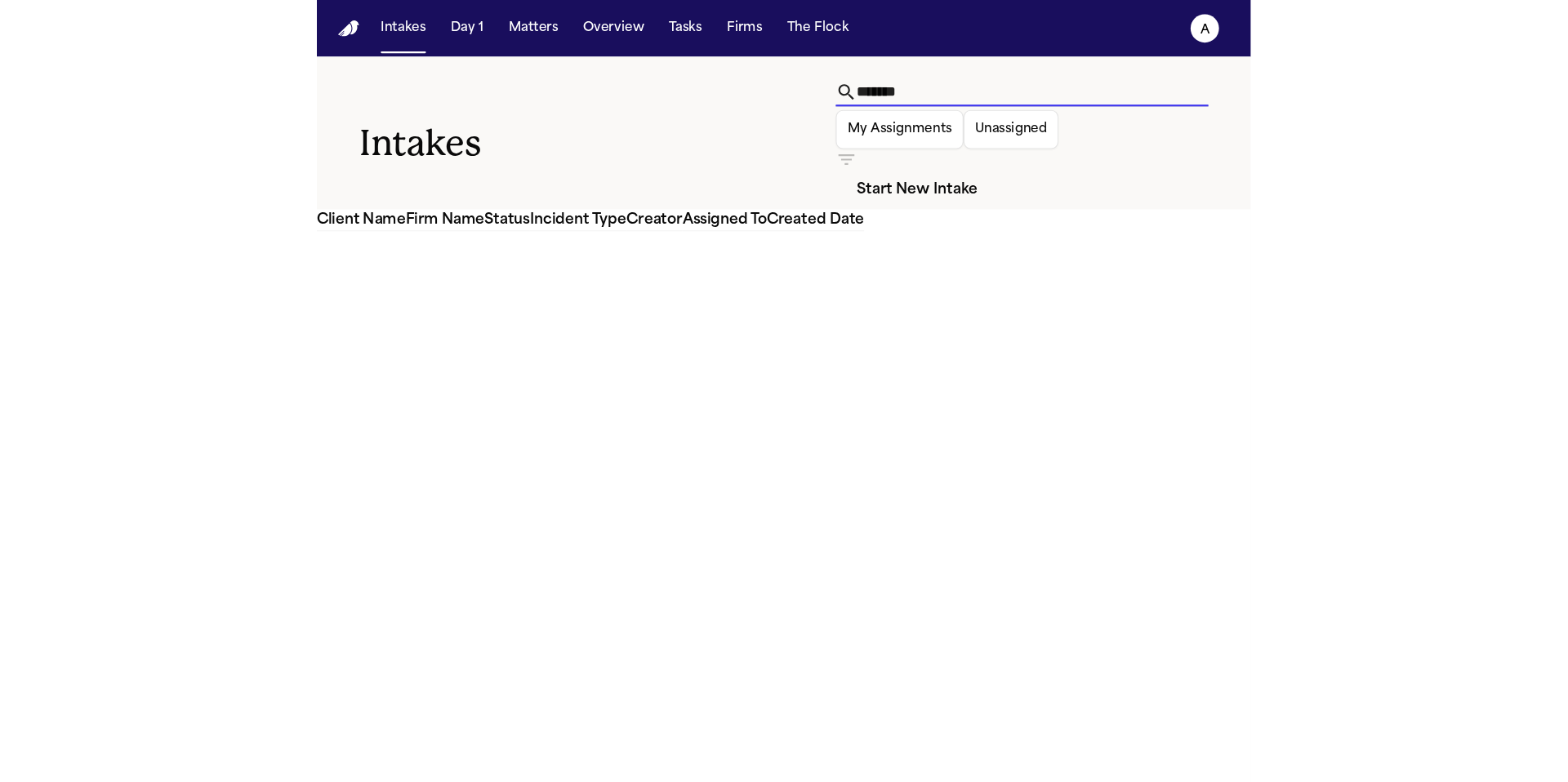 scroll, scrollTop: 0, scrollLeft: 0, axis: both 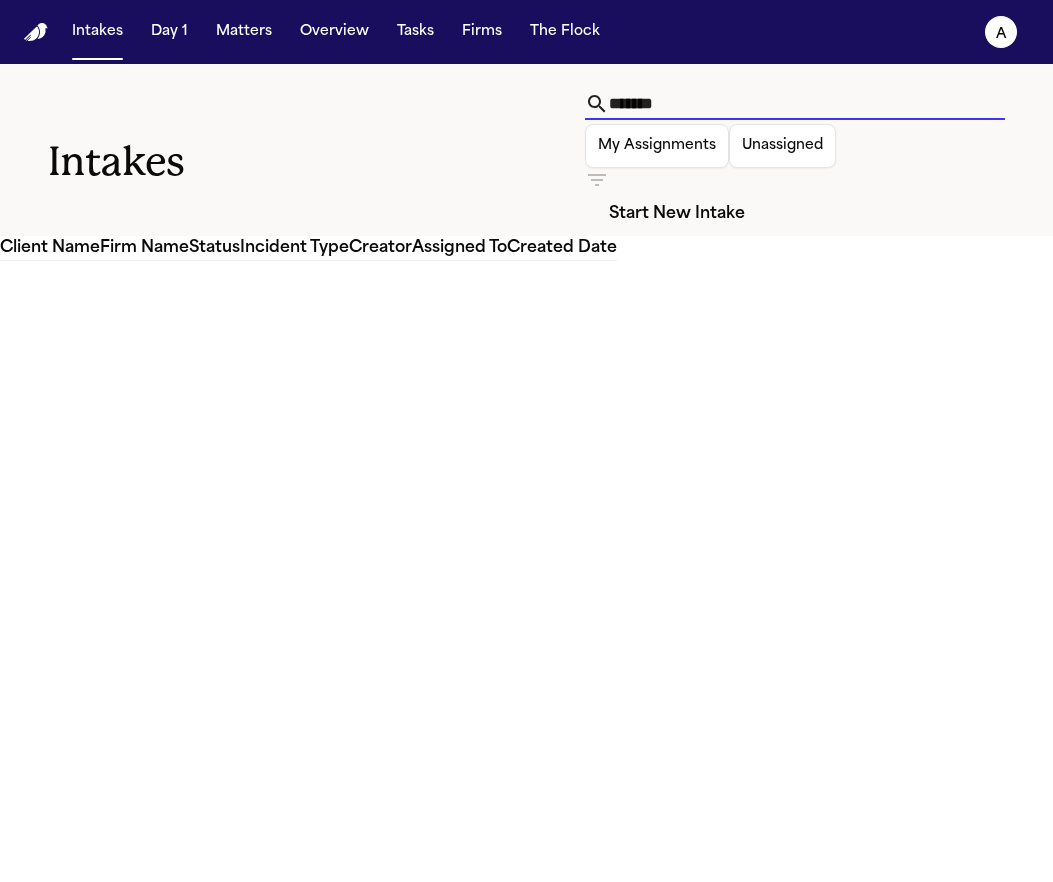 drag, startPoint x: 372, startPoint y: 122, endPoint x: 128, endPoint y: 107, distance: 244.46063 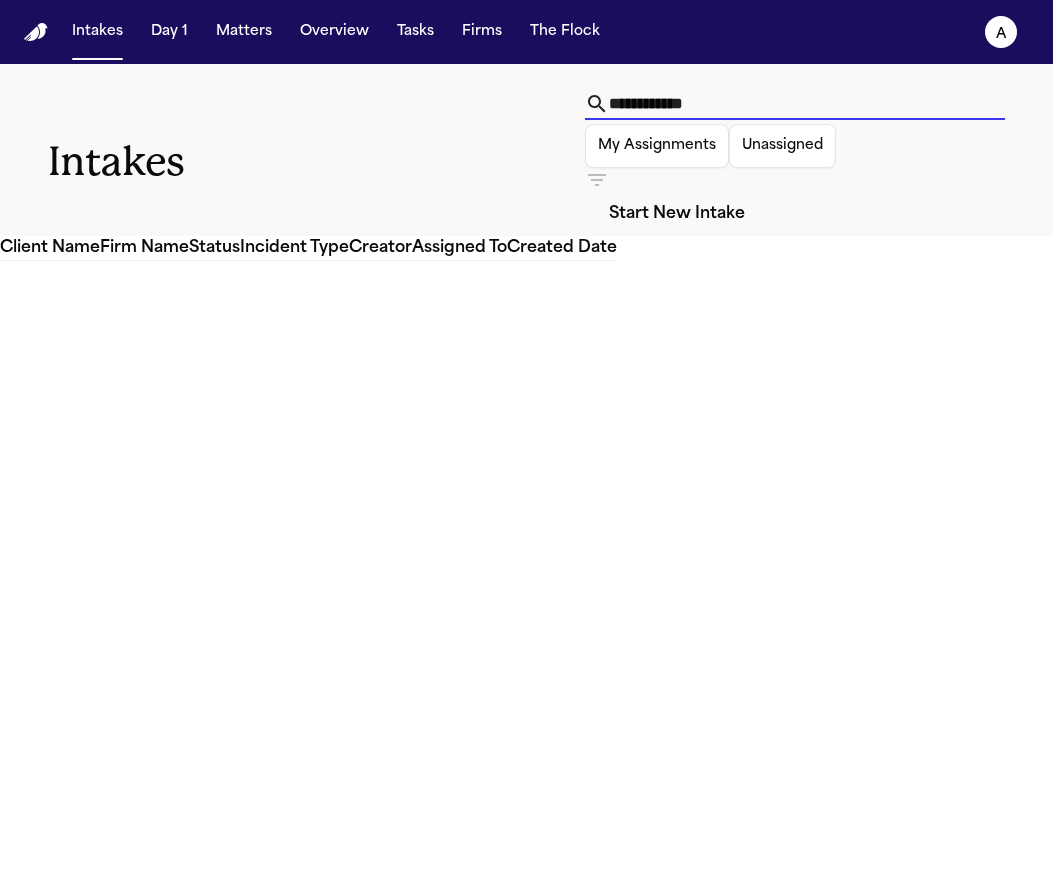 type on "**********" 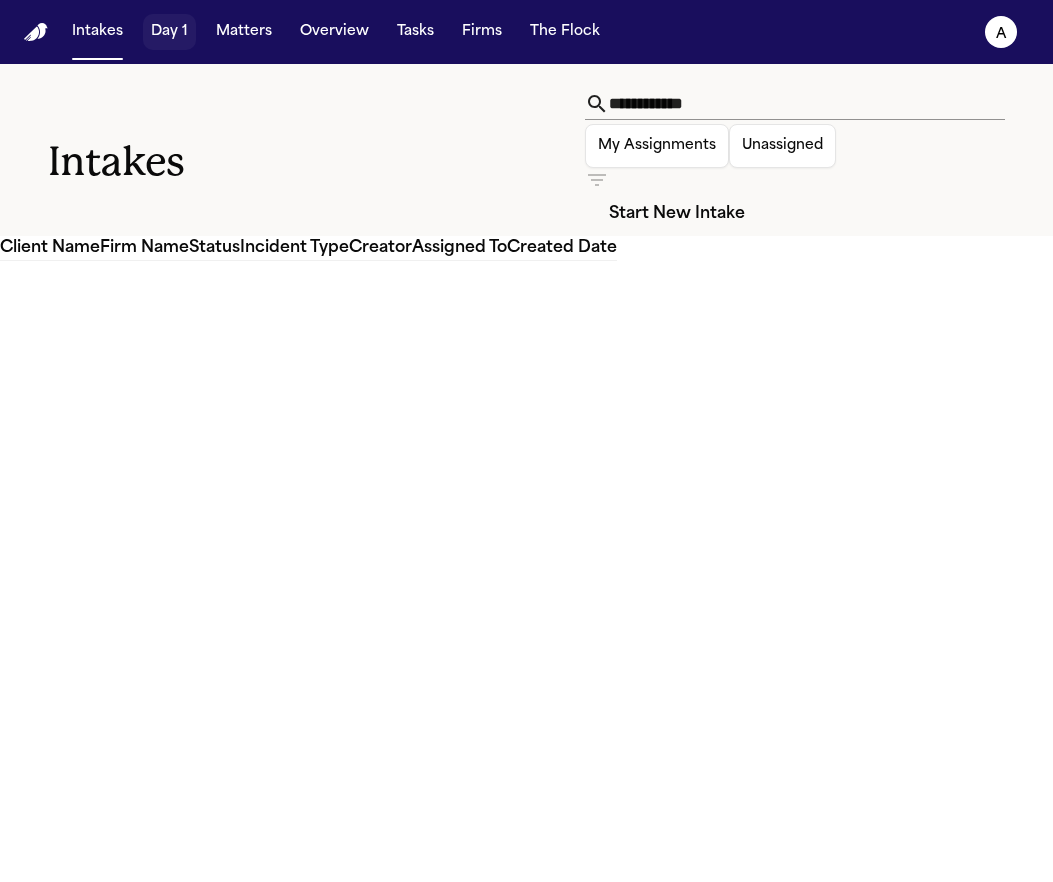click on "Day 1" at bounding box center (169, 32) 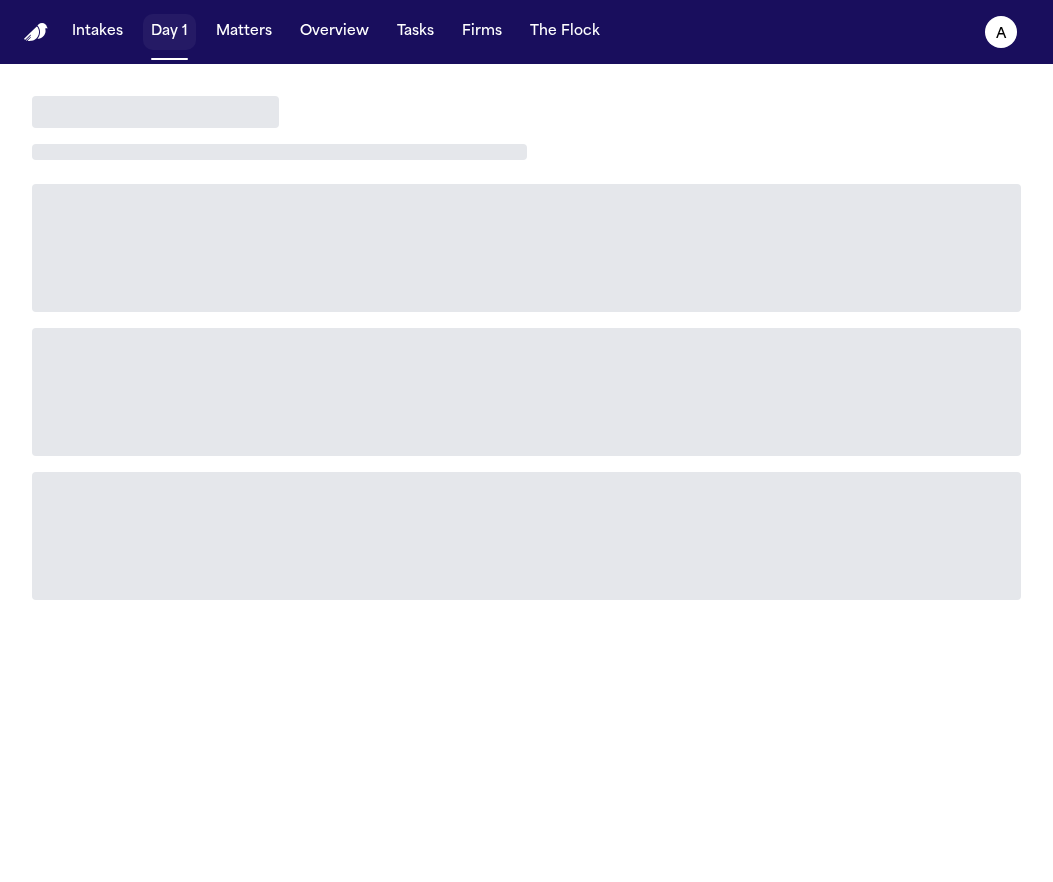 click on "Day 1" at bounding box center [169, 32] 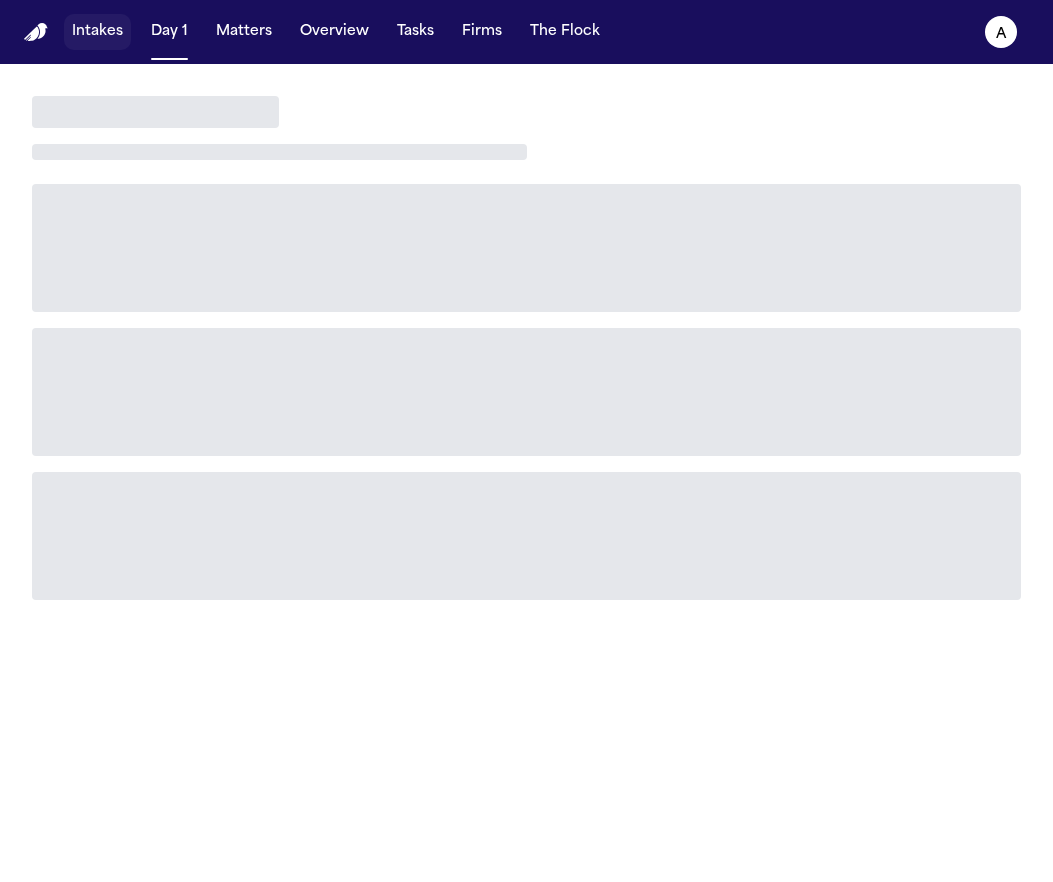 click on "Intakes" at bounding box center [97, 32] 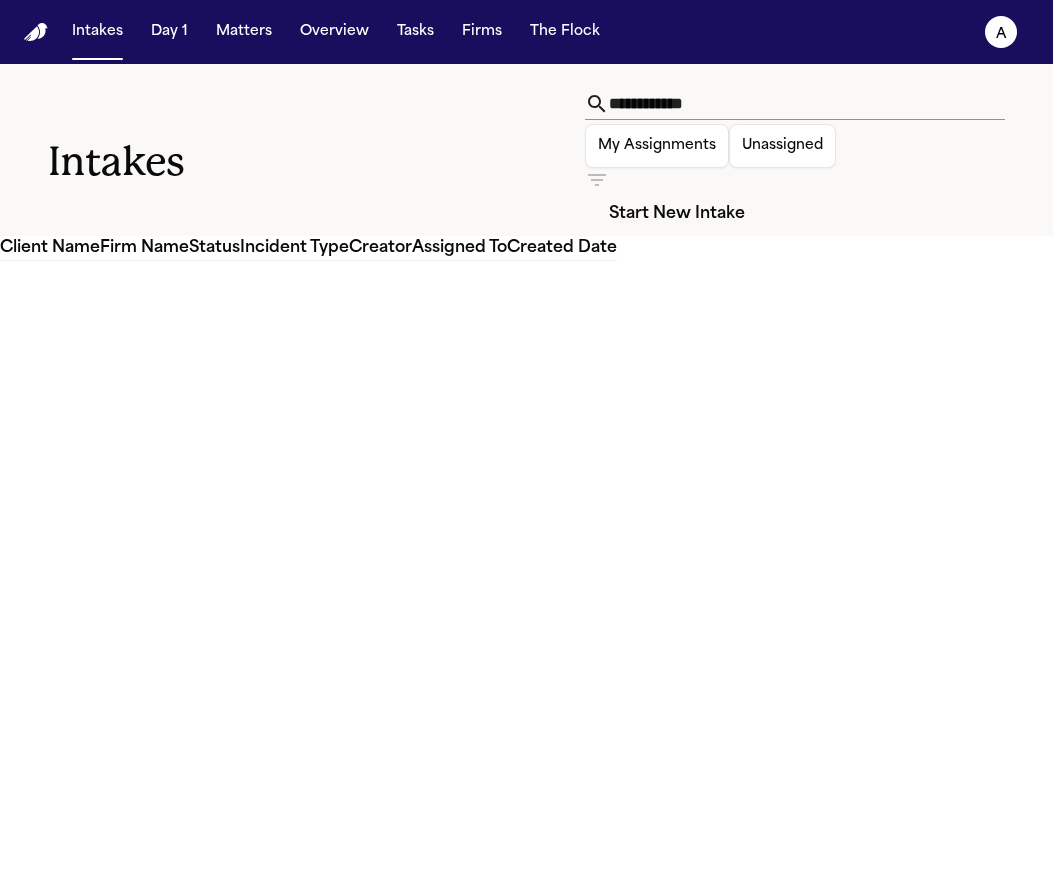 click on "Client Name" at bounding box center [50, 248] 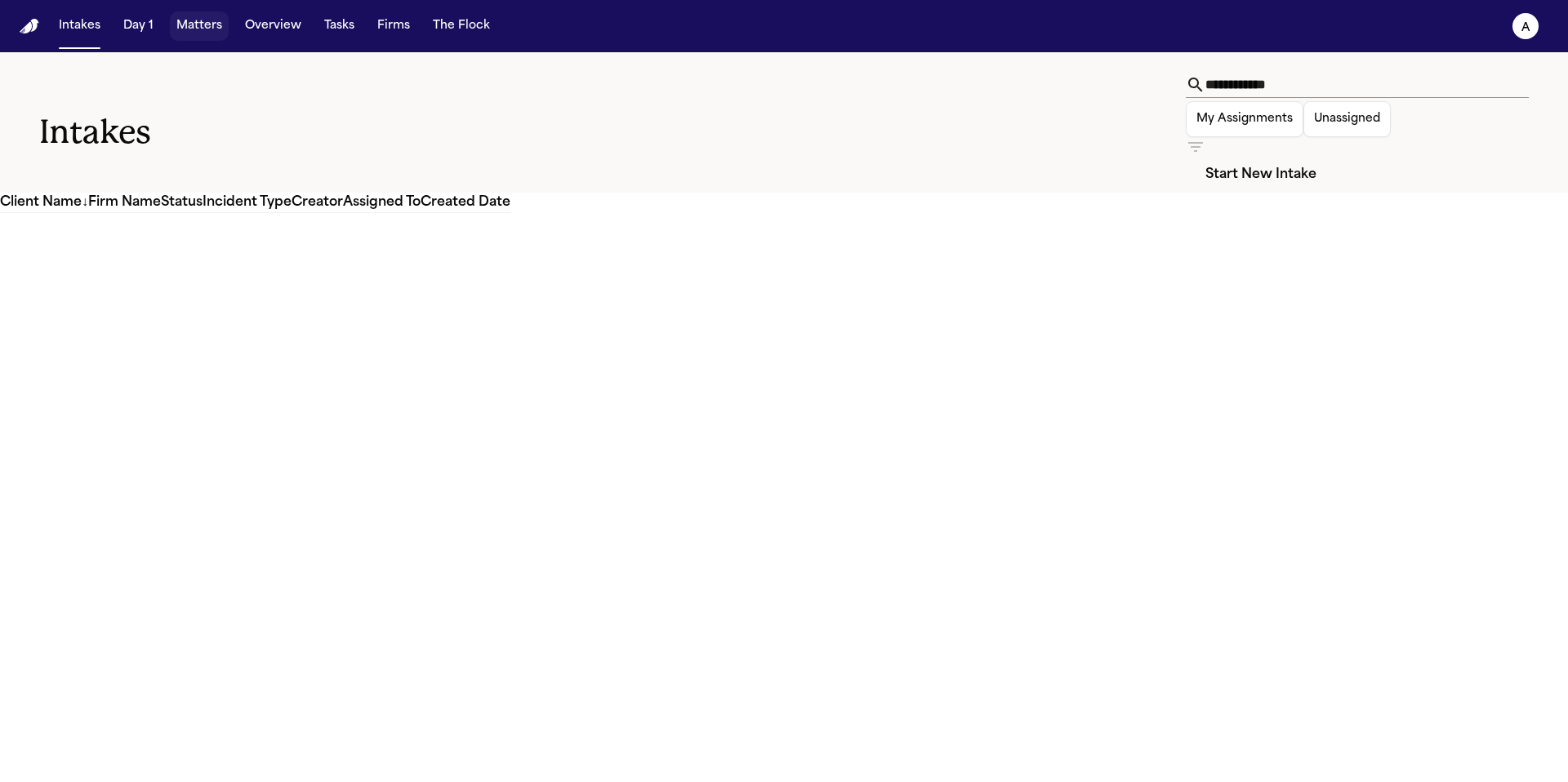 click on "Matters" at bounding box center [199, 26] 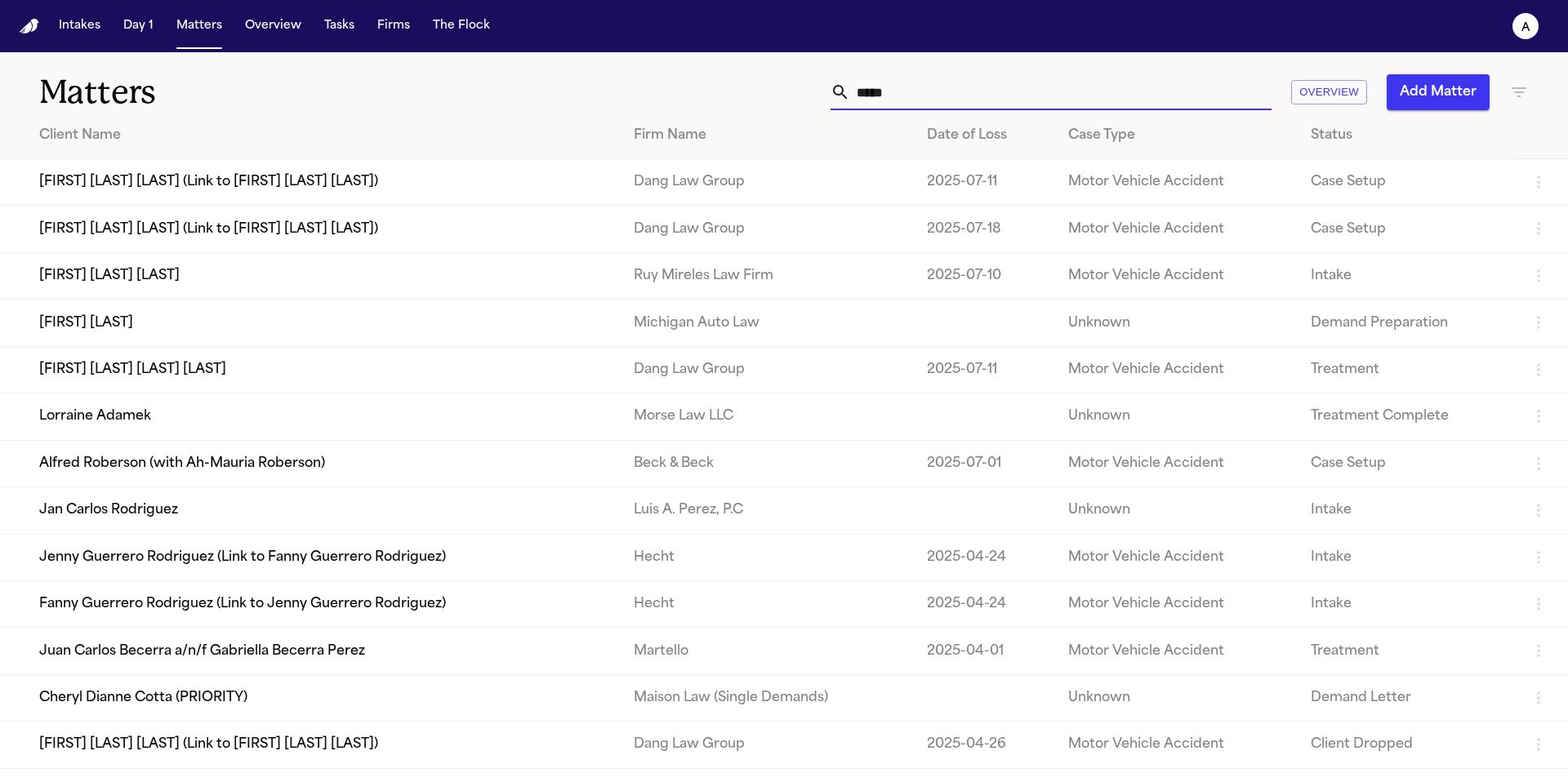 drag, startPoint x: 959, startPoint y: 94, endPoint x: 777, endPoint y: 81, distance: 182.4637 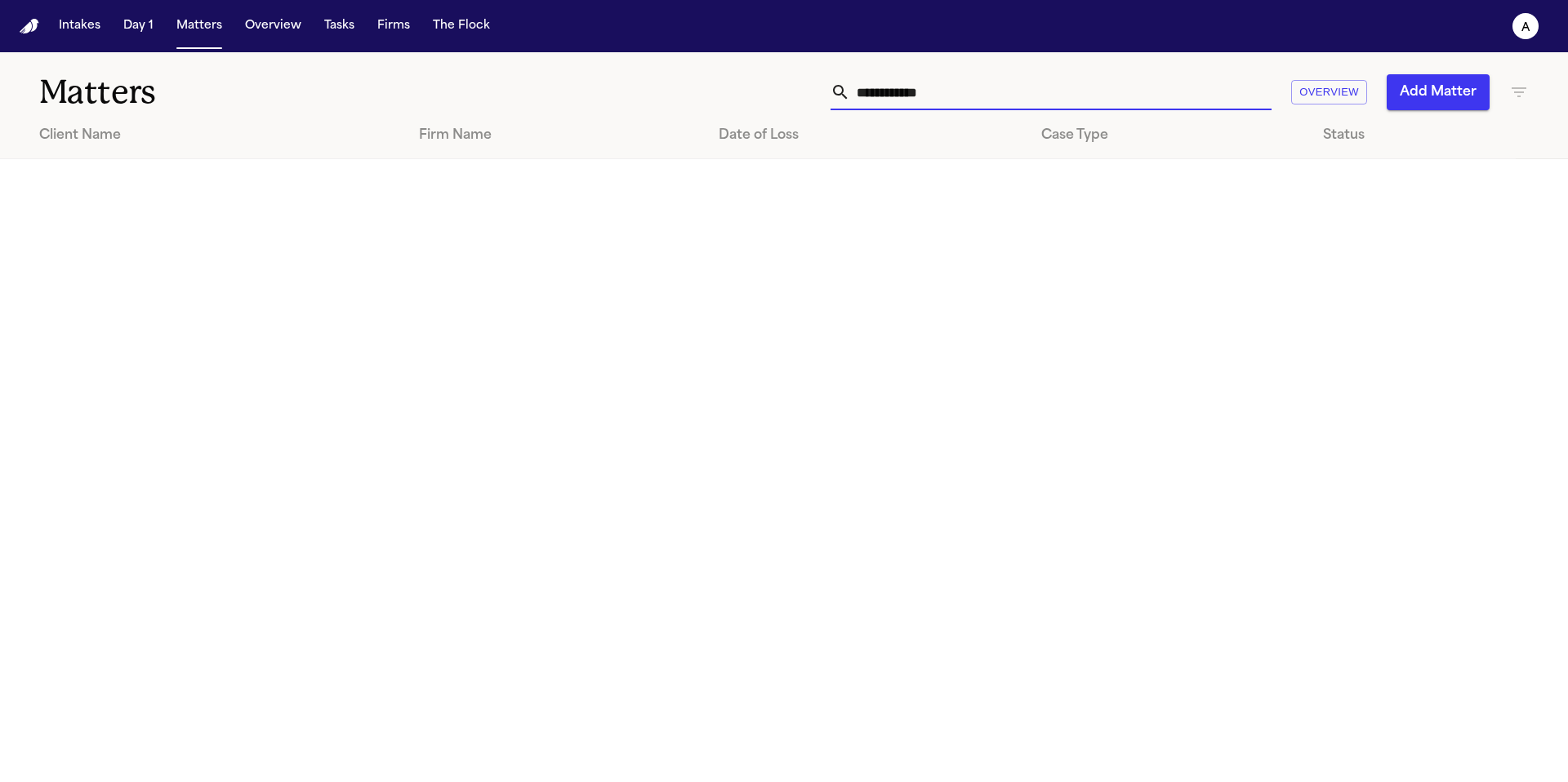 type on "**********" 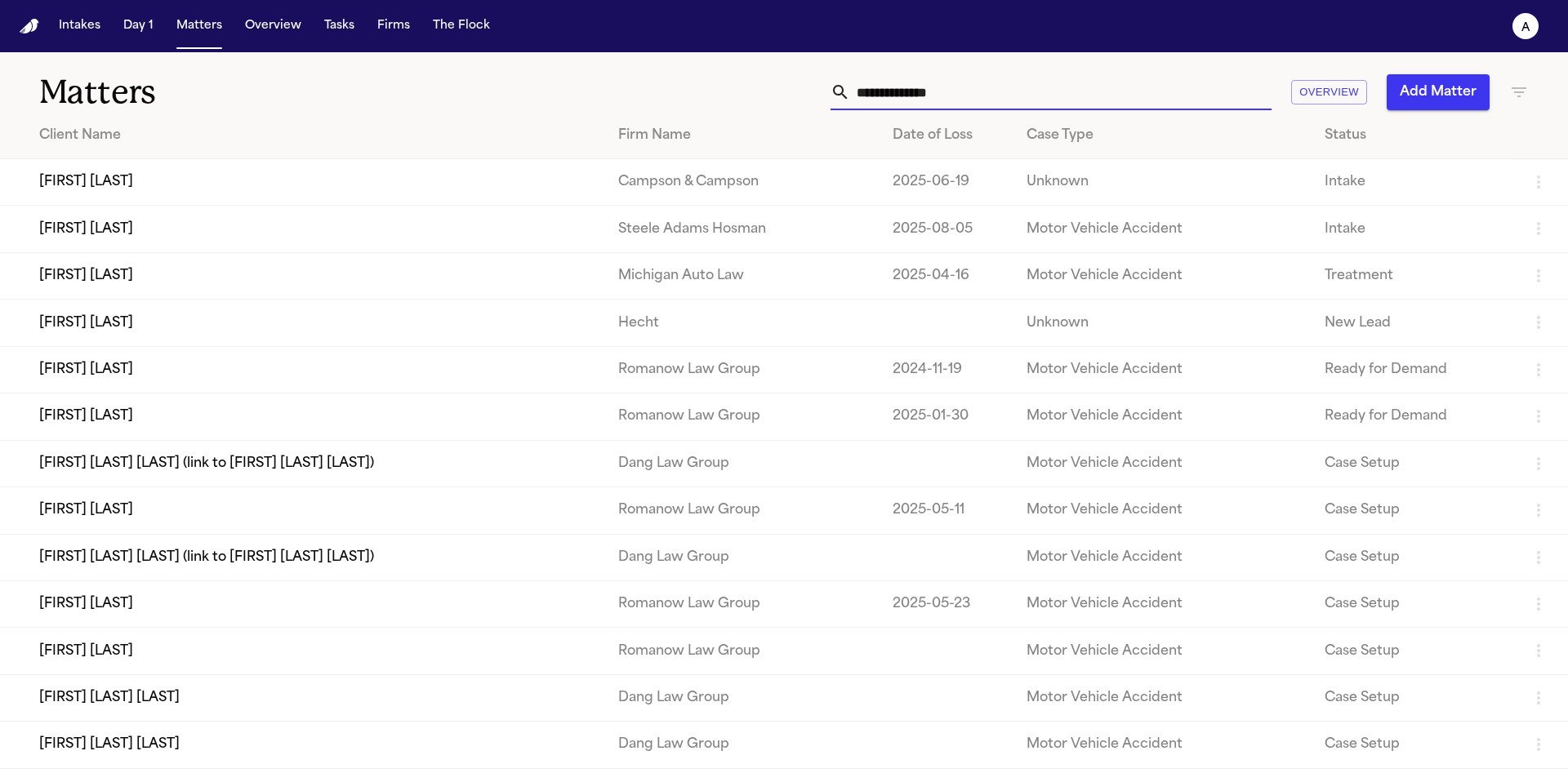 type 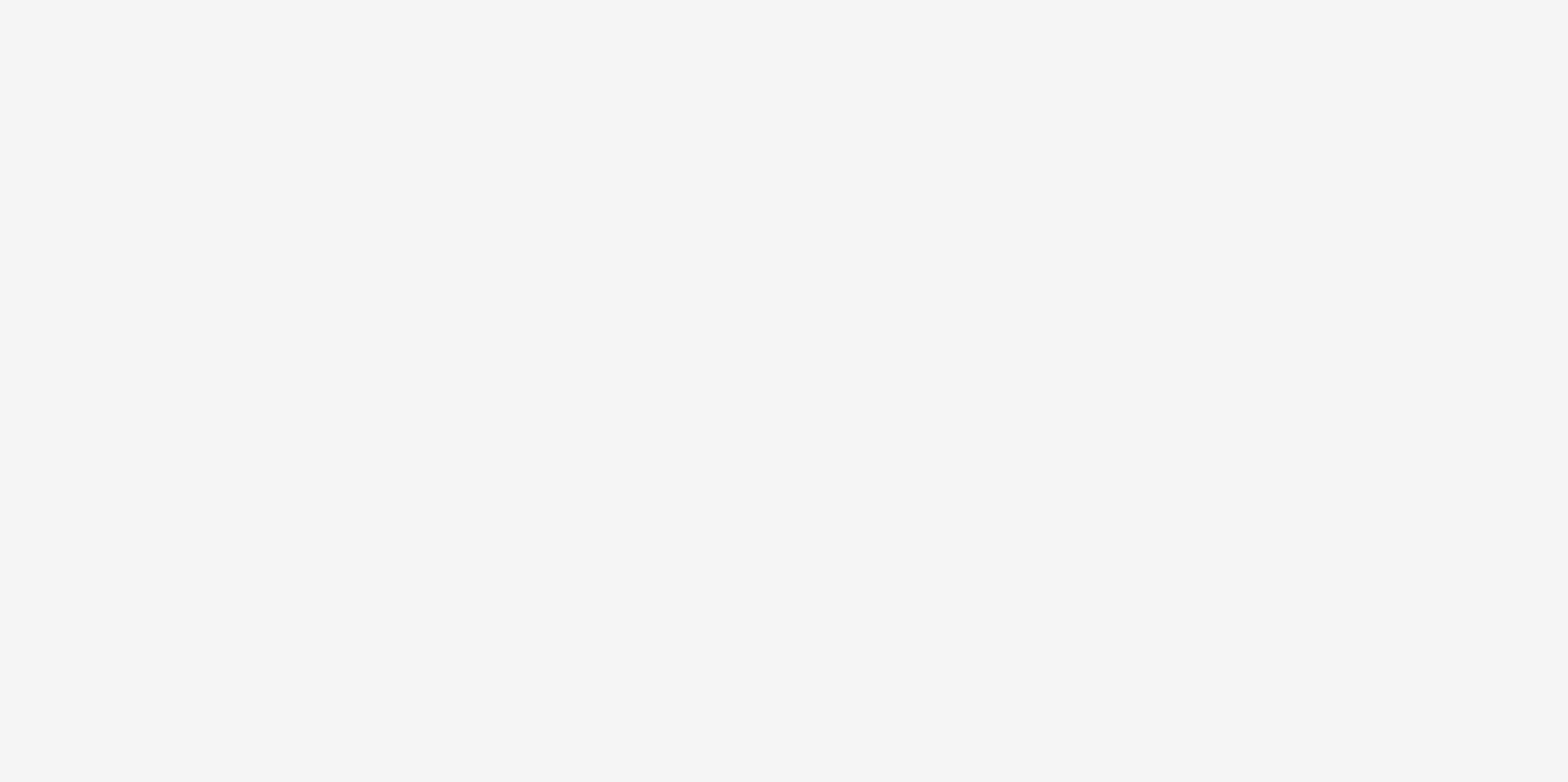 scroll, scrollTop: 0, scrollLeft: 0, axis: both 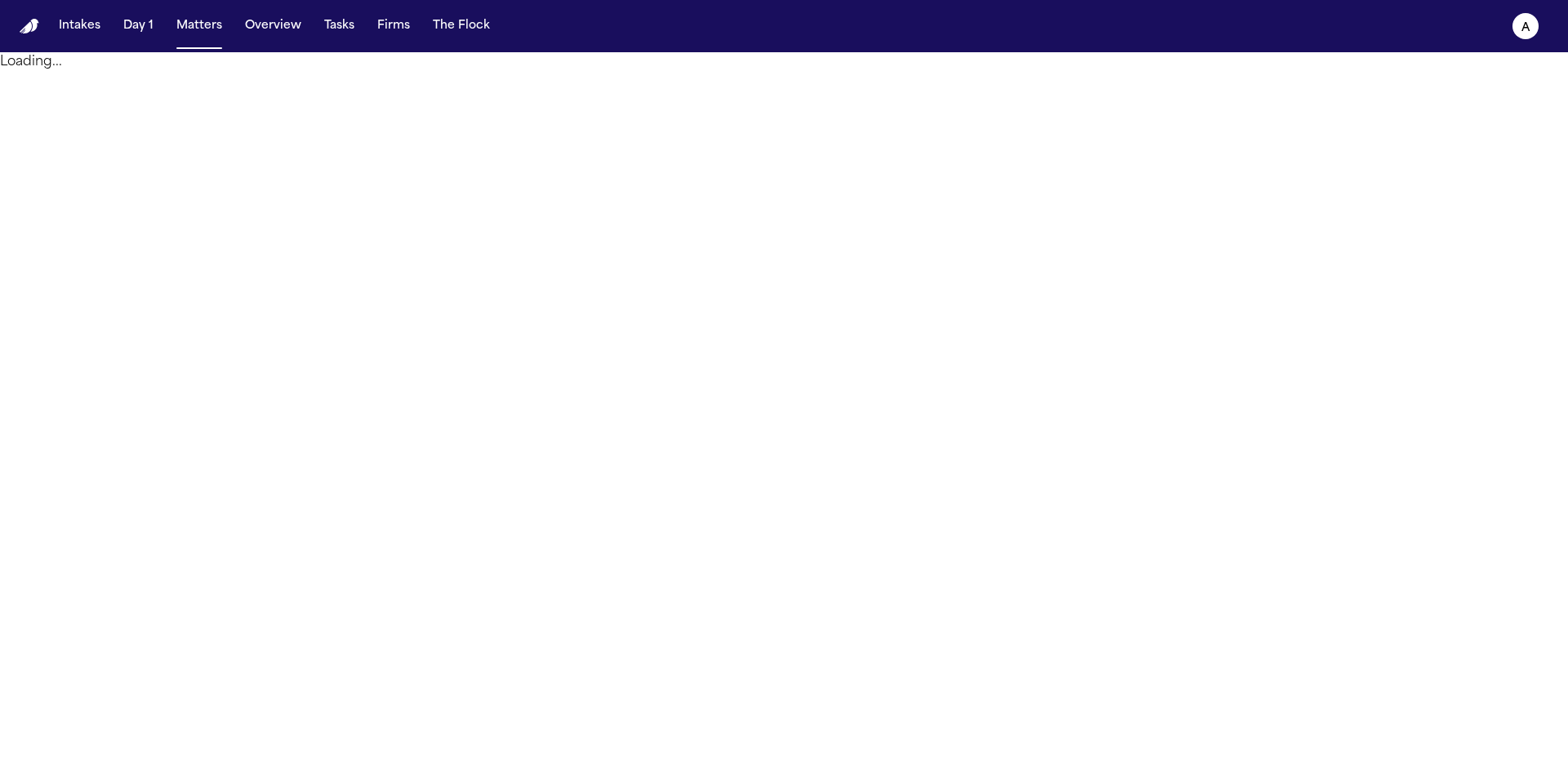 click on "Intakes Day 1 Matters Overview Tasks Firms The Flock" at bounding box center (274, 26) 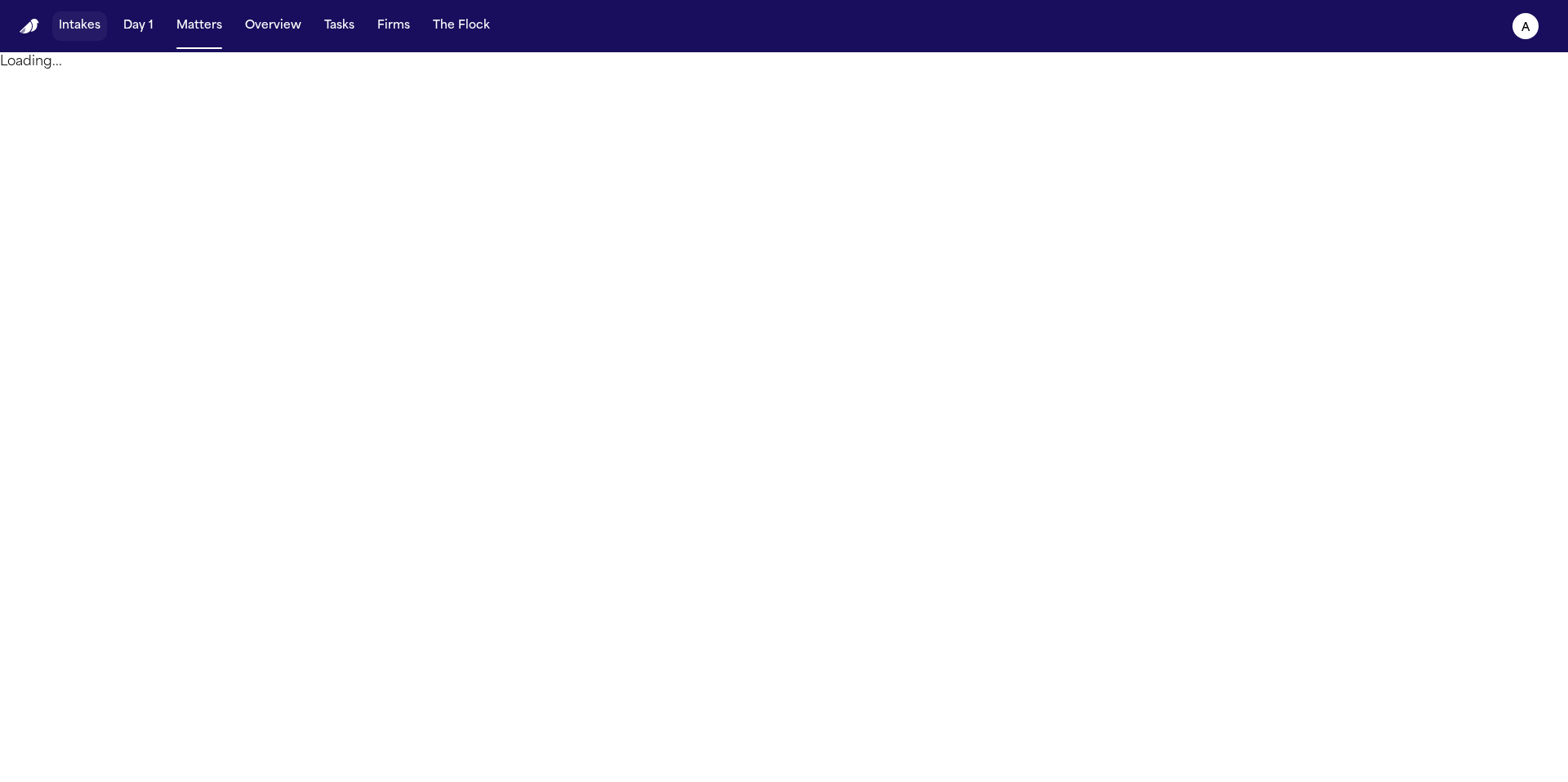click on "Intakes" at bounding box center [79, 26] 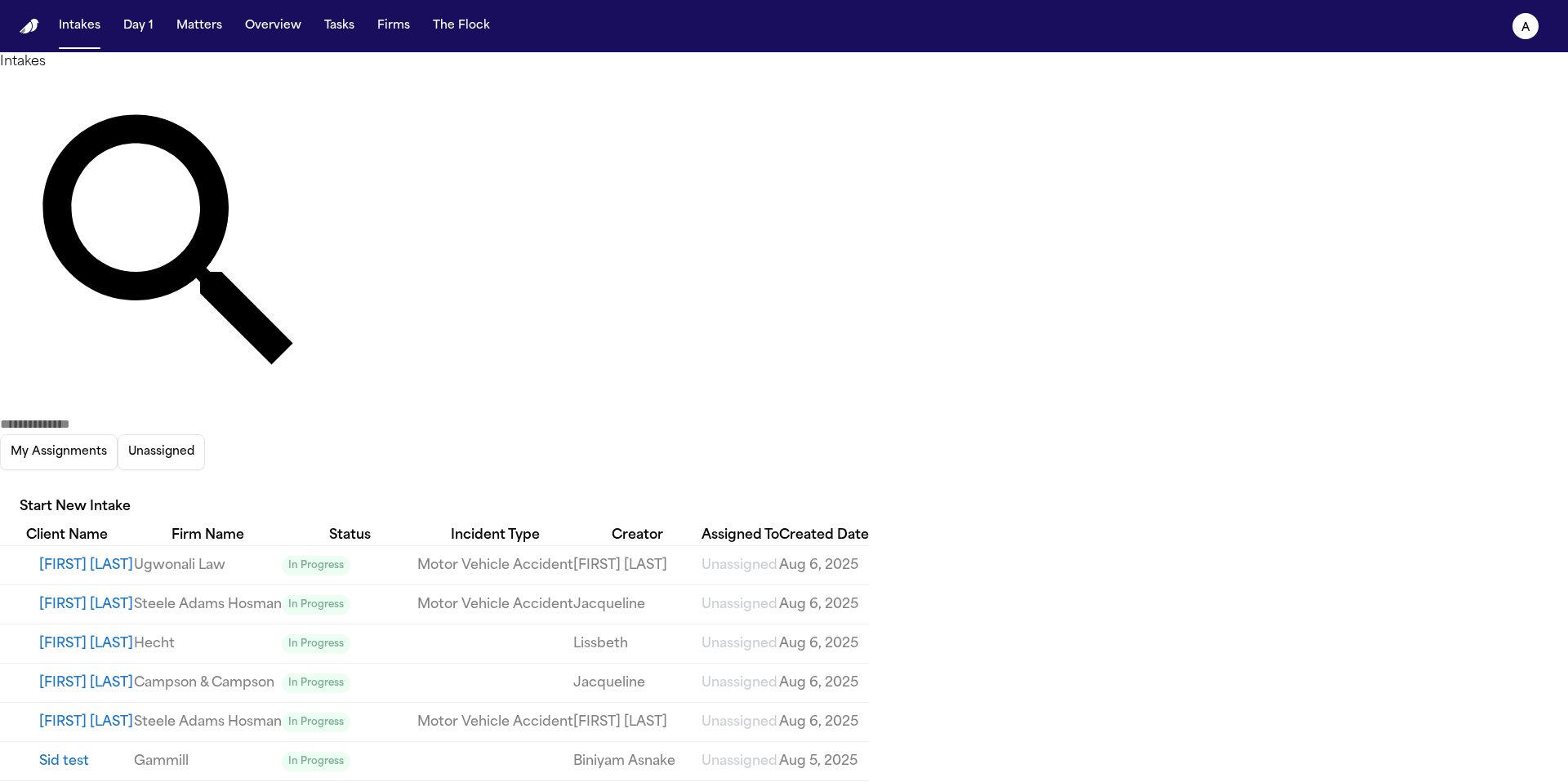 click at bounding box center [65, 424] 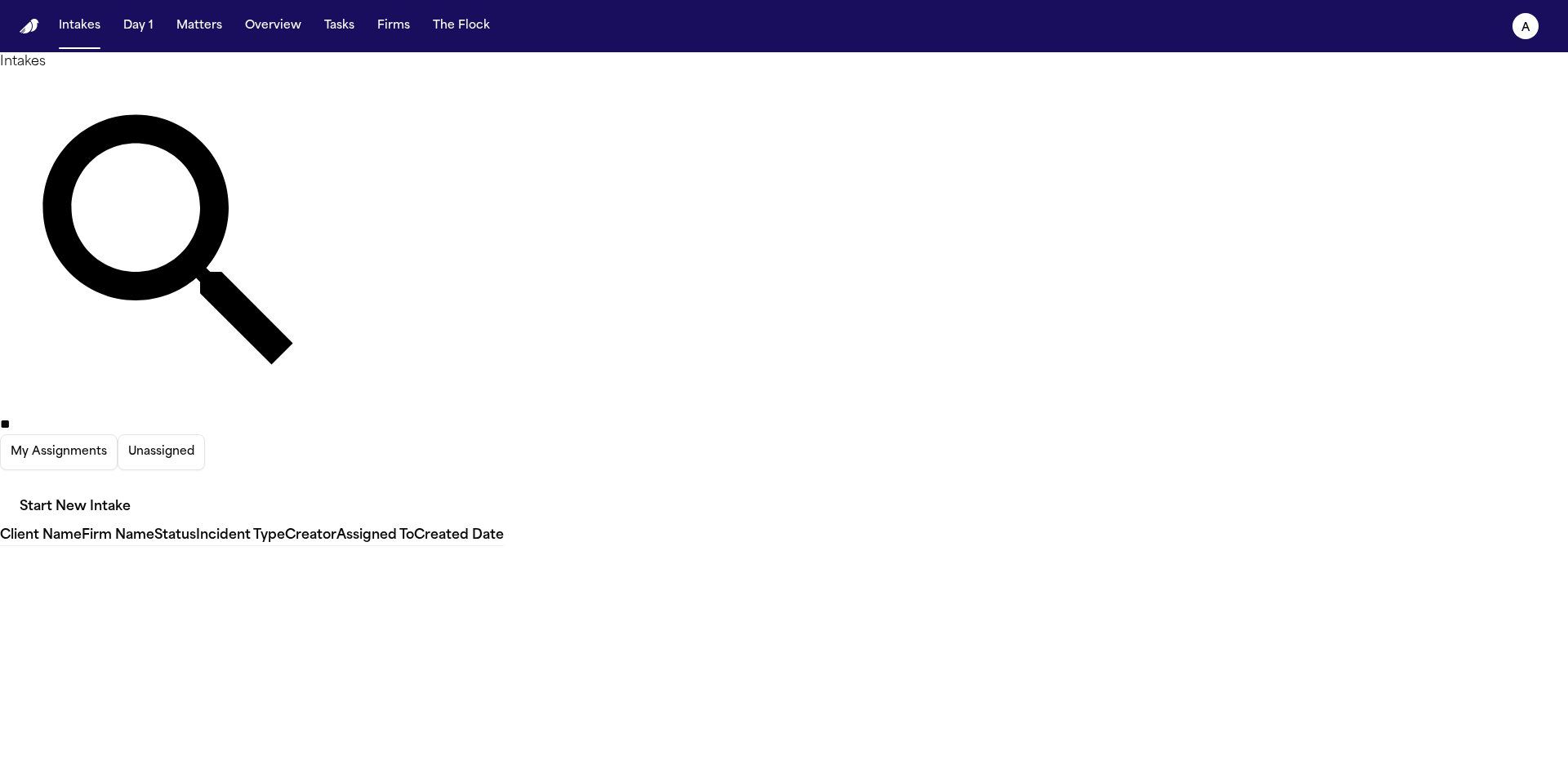 type on "*" 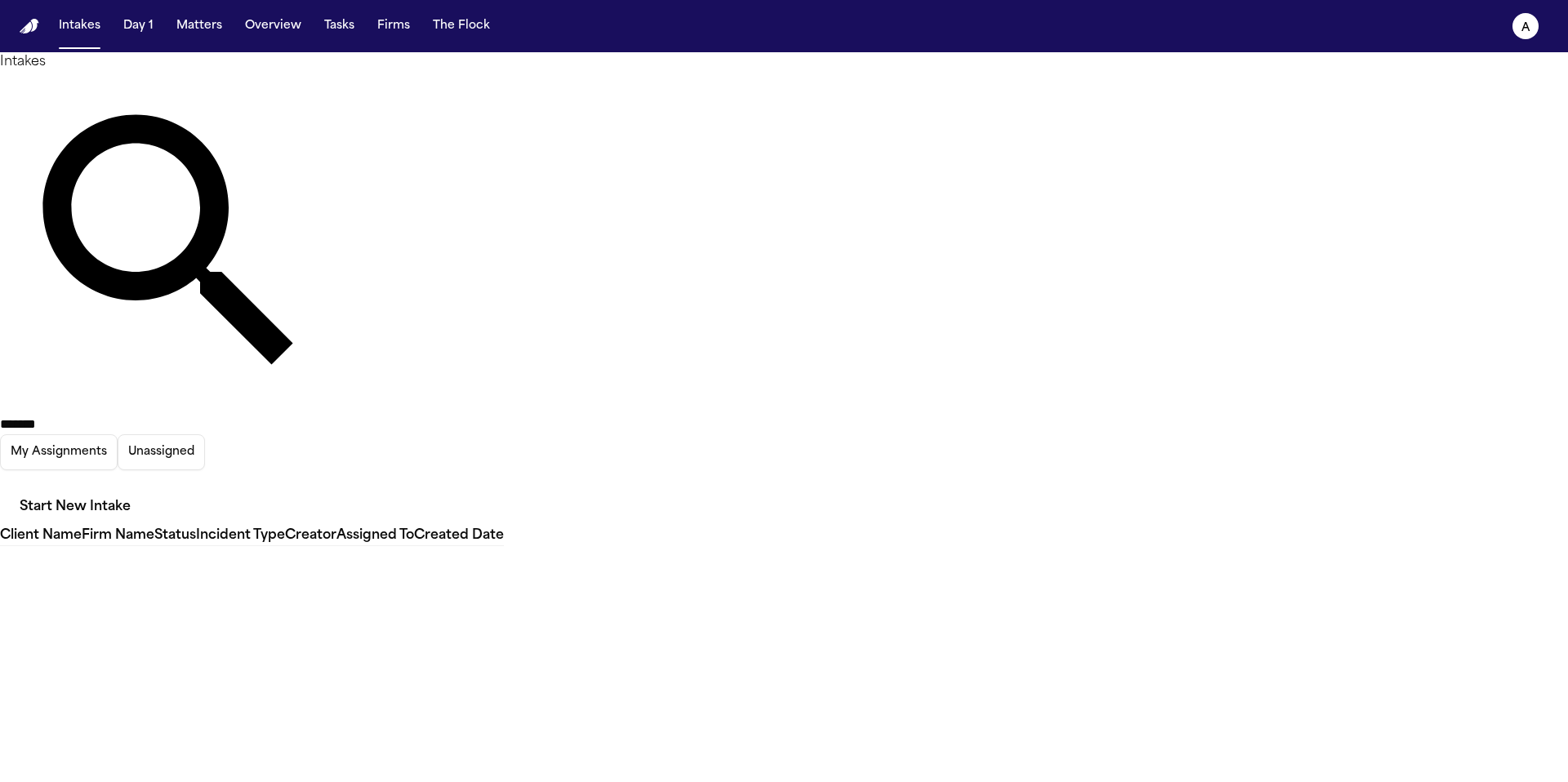 type on "*******" 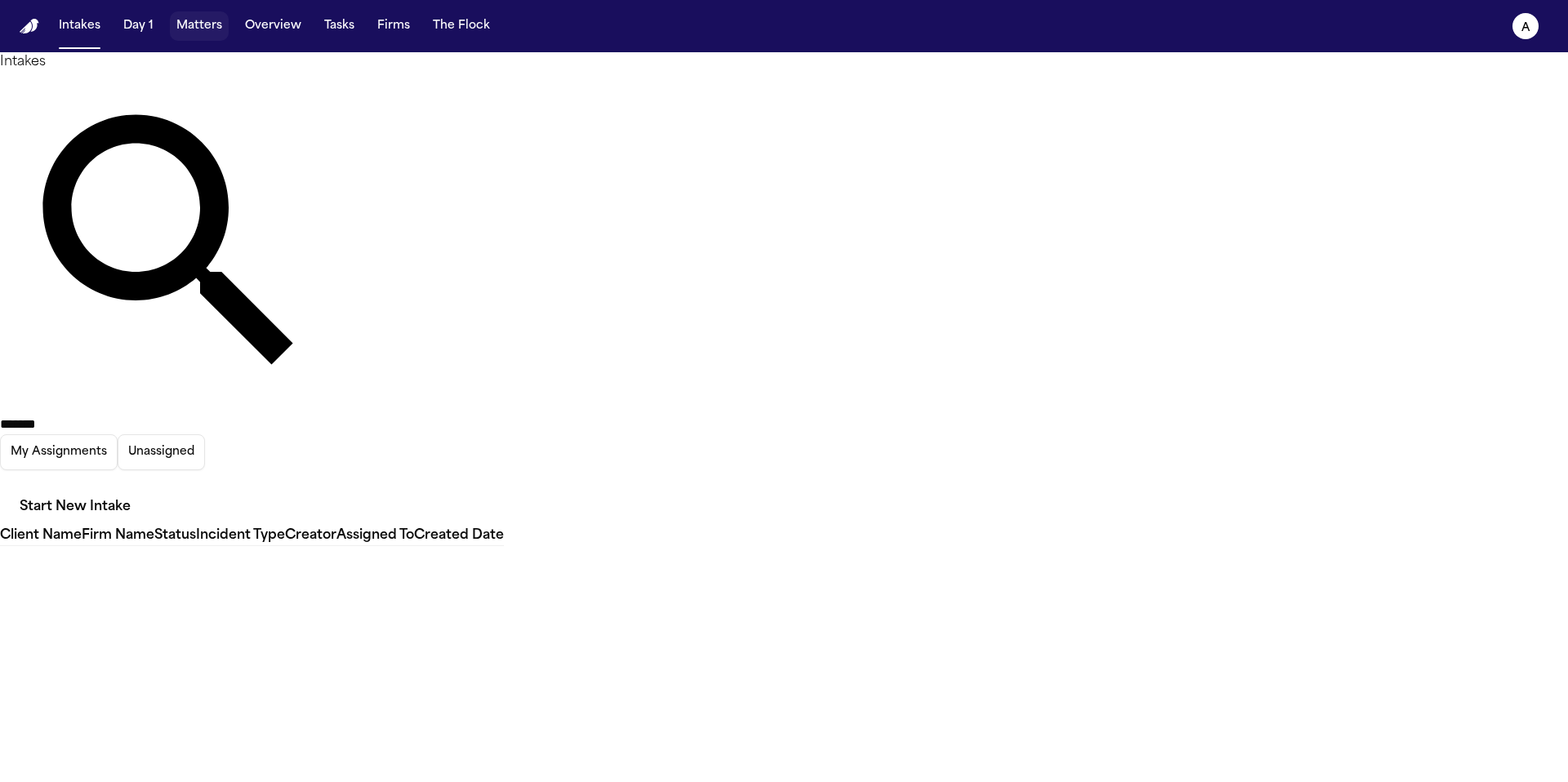 click on "Matters" at bounding box center (199, 26) 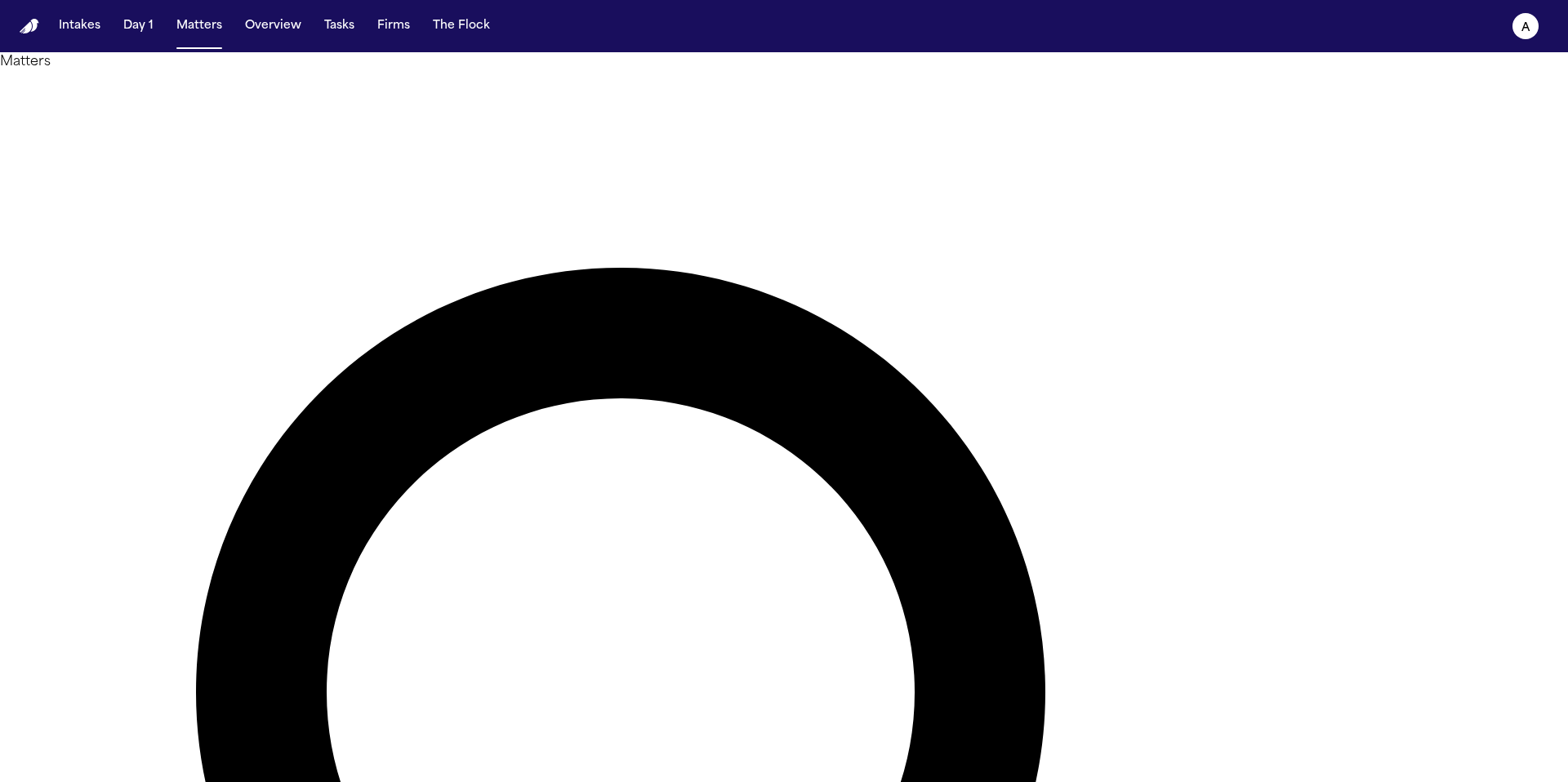 click at bounding box center (65, 1649) 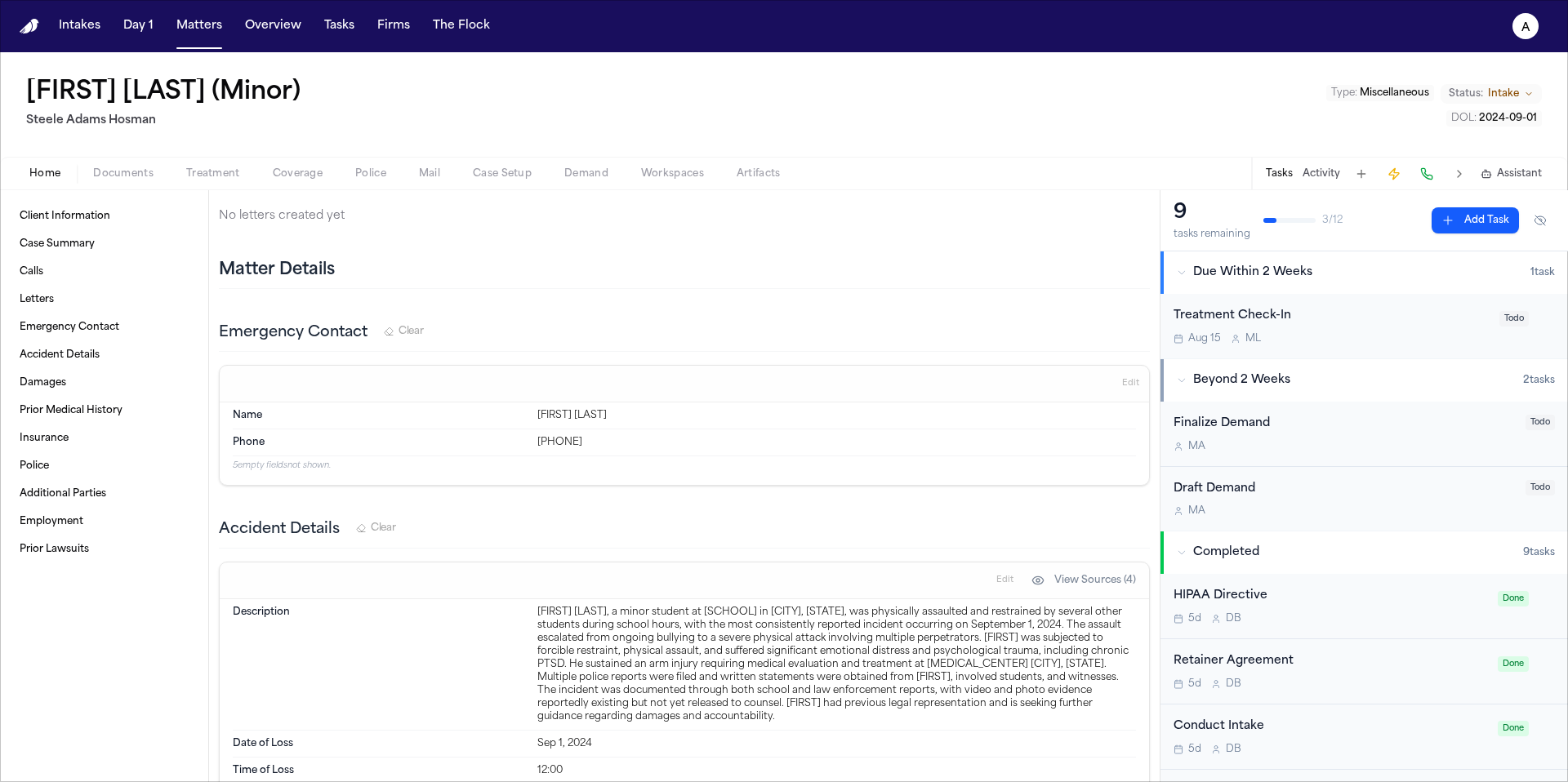 scroll, scrollTop: 0, scrollLeft: 0, axis: both 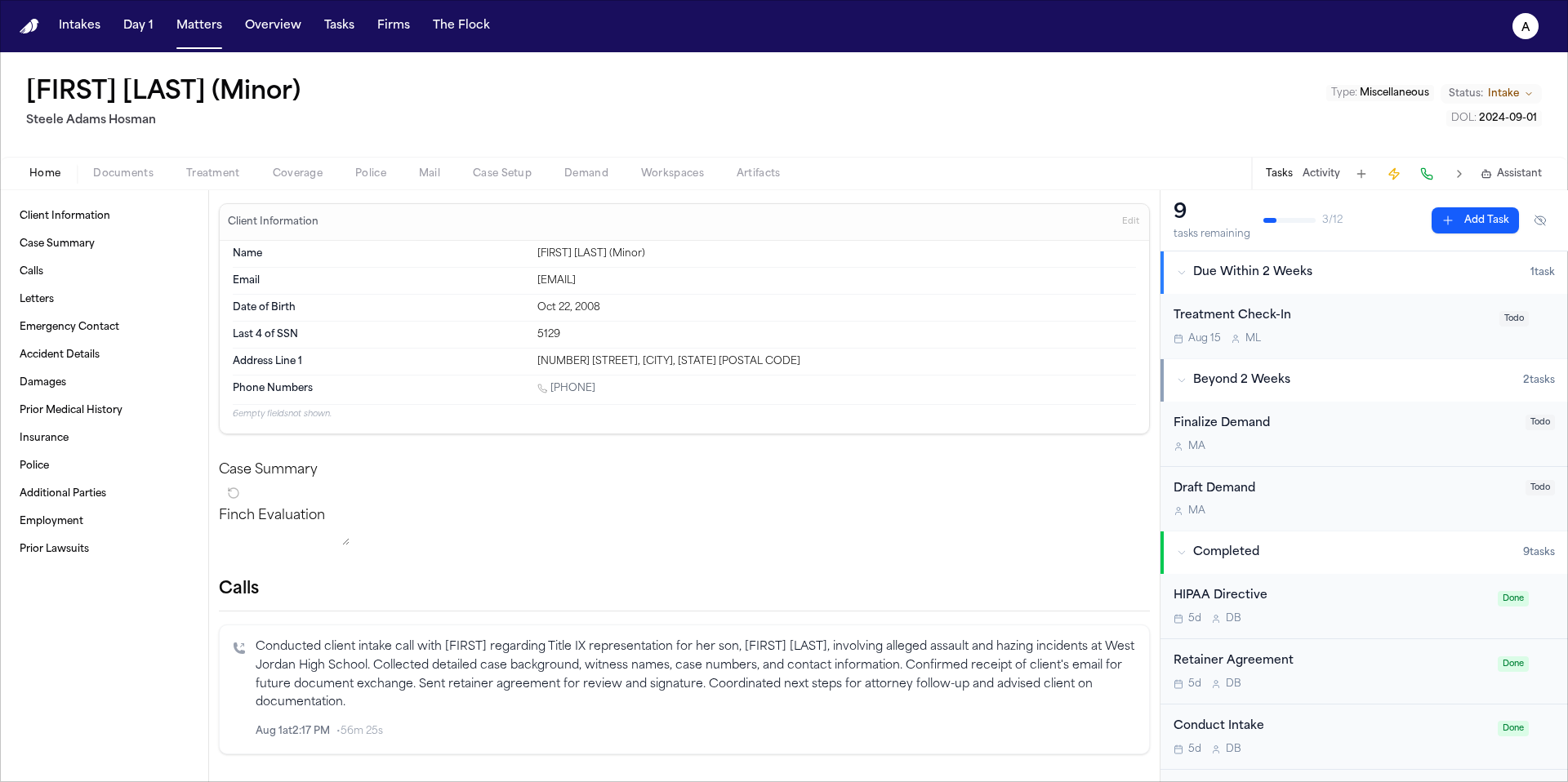 click on "Home Documents Treatment Coverage Police Mail Case Setup Demand Workspaces Artifacts Tasks Activity Assistant" at bounding box center (784, 173) 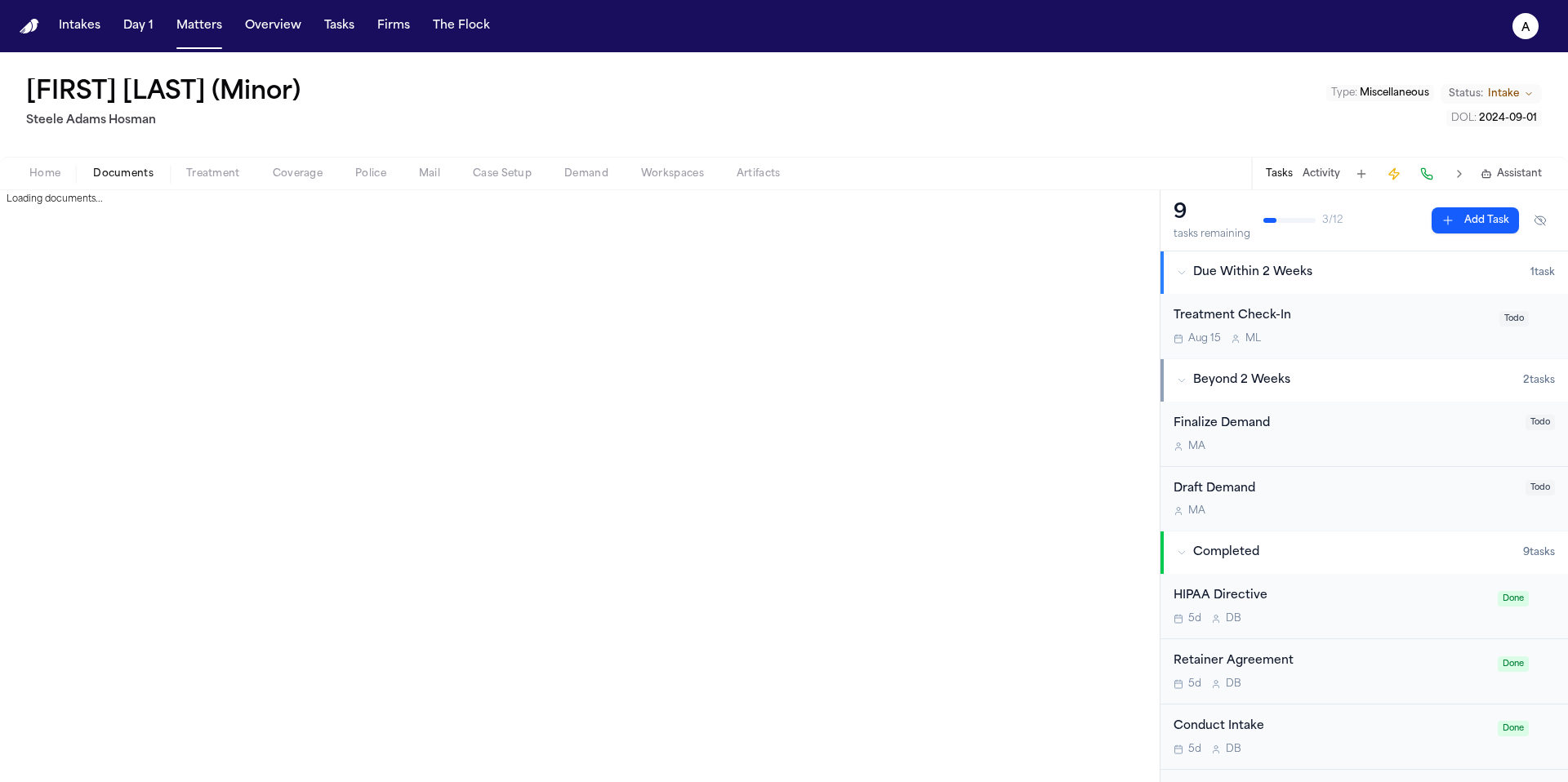 click on "Documents" at bounding box center [123, 174] 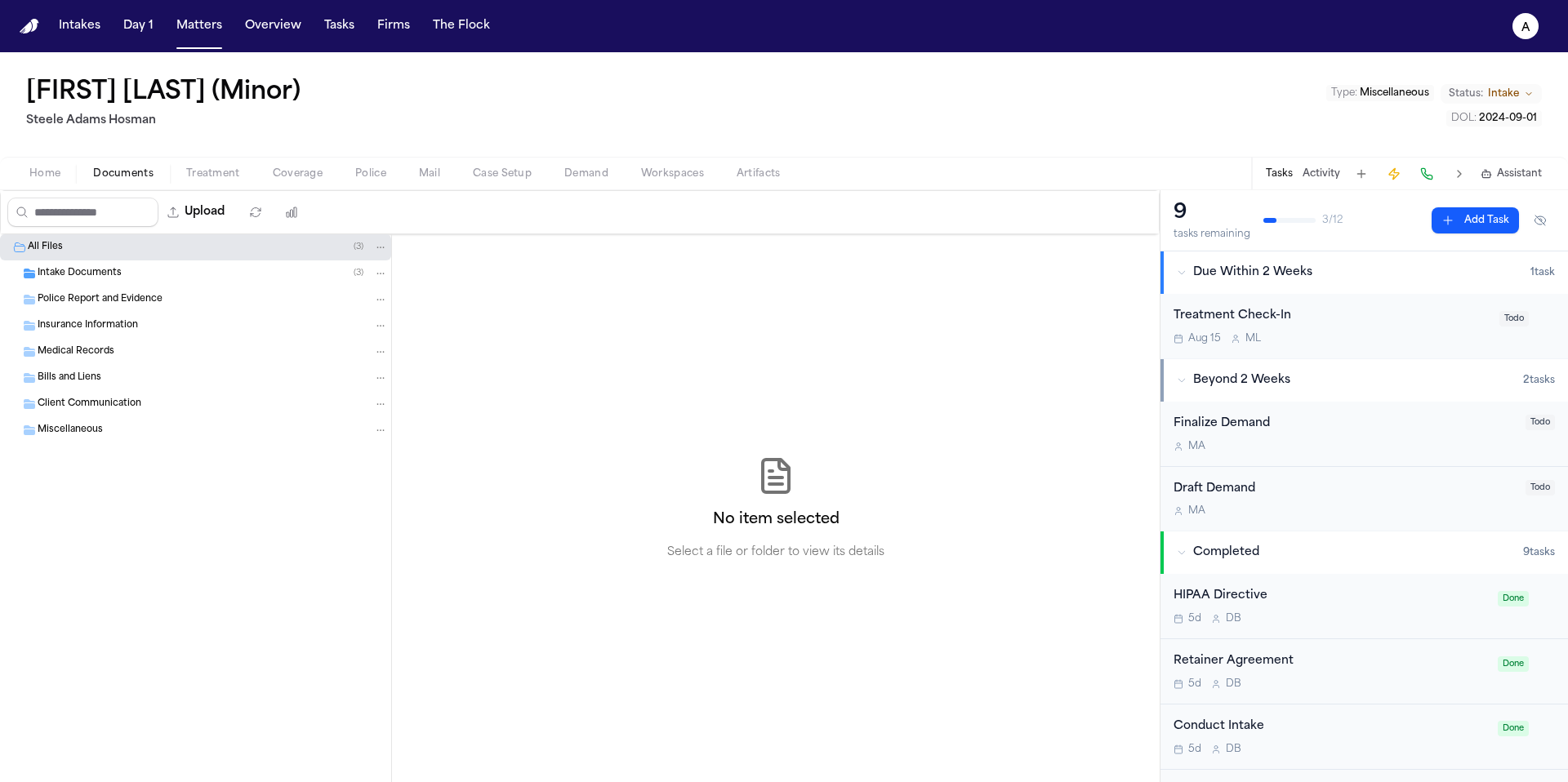 click on "Intake Documents ( 3 )" at bounding box center [212, 273] 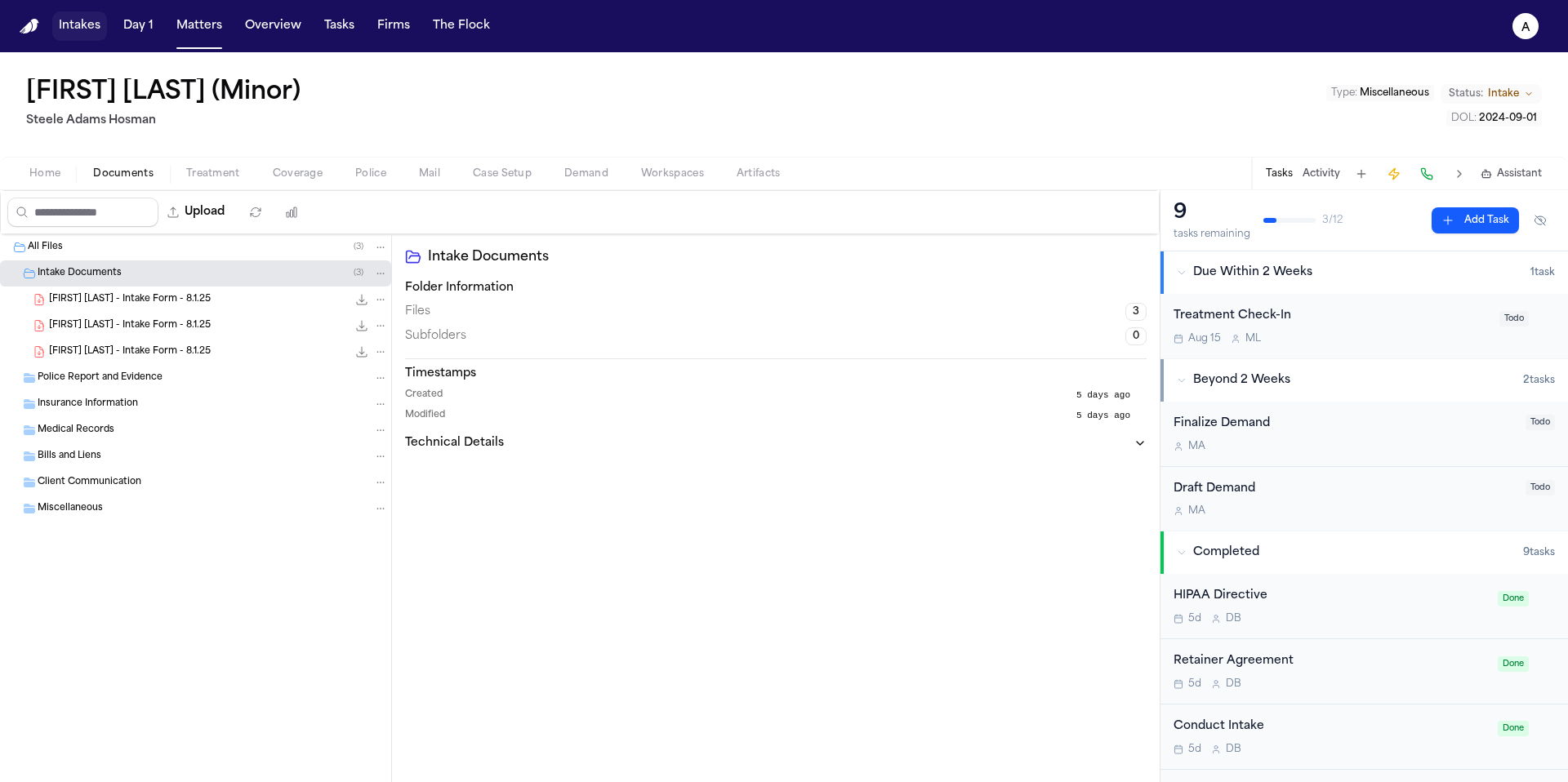 click on "Intakes" at bounding box center [79, 26] 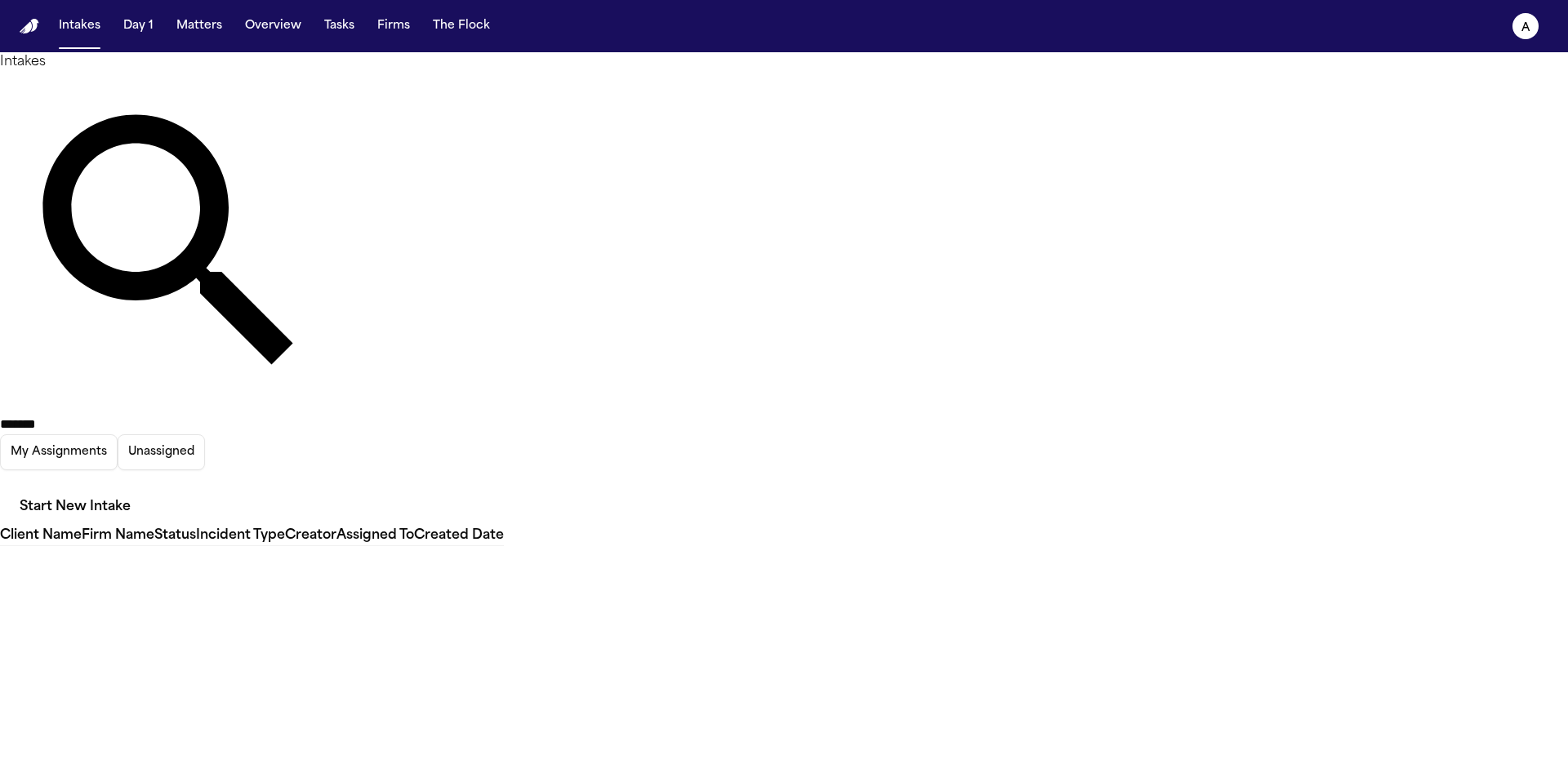 drag, startPoint x: 1007, startPoint y: 96, endPoint x: 831, endPoint y: 85, distance: 176.34341 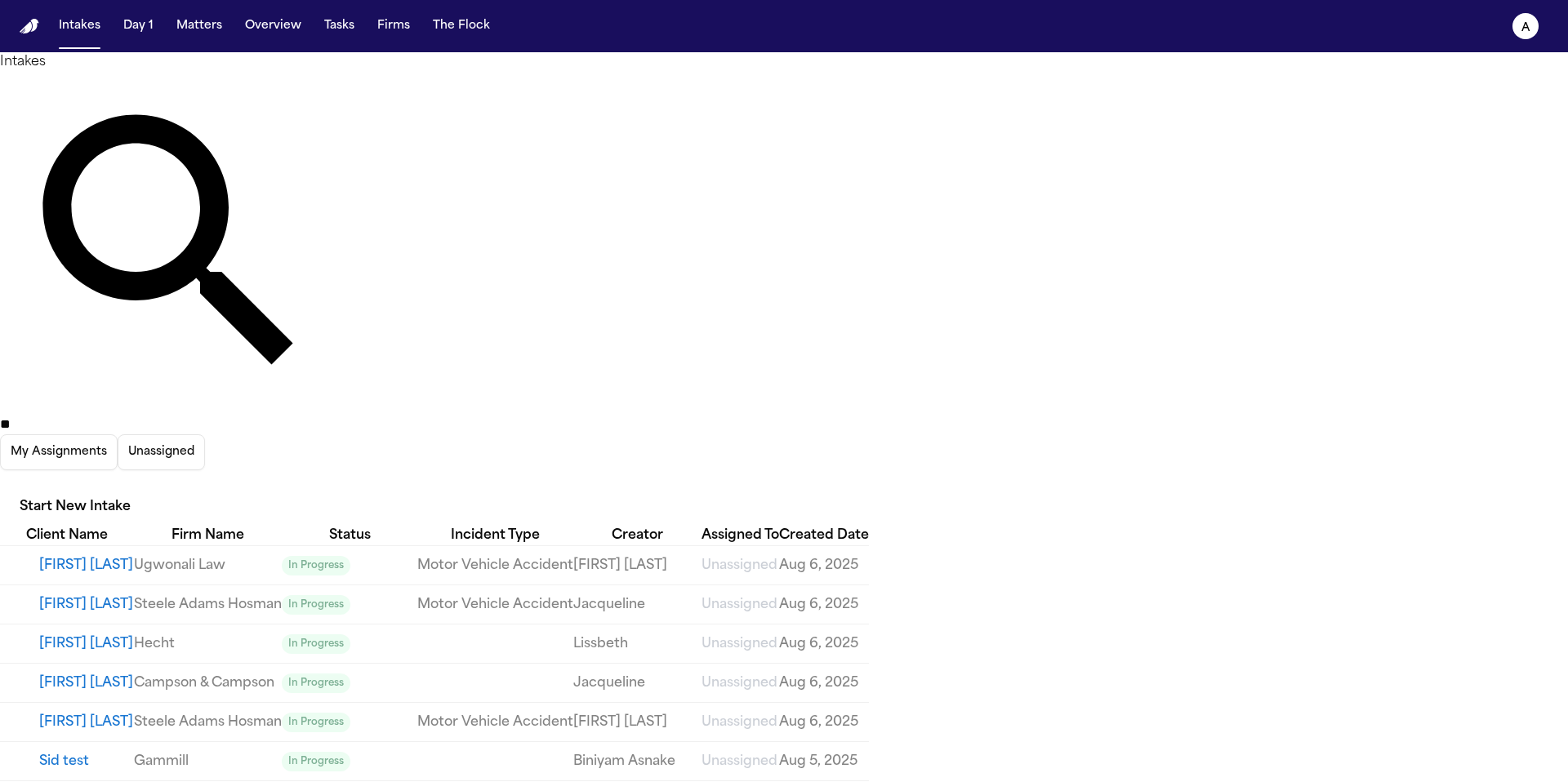 type on "*" 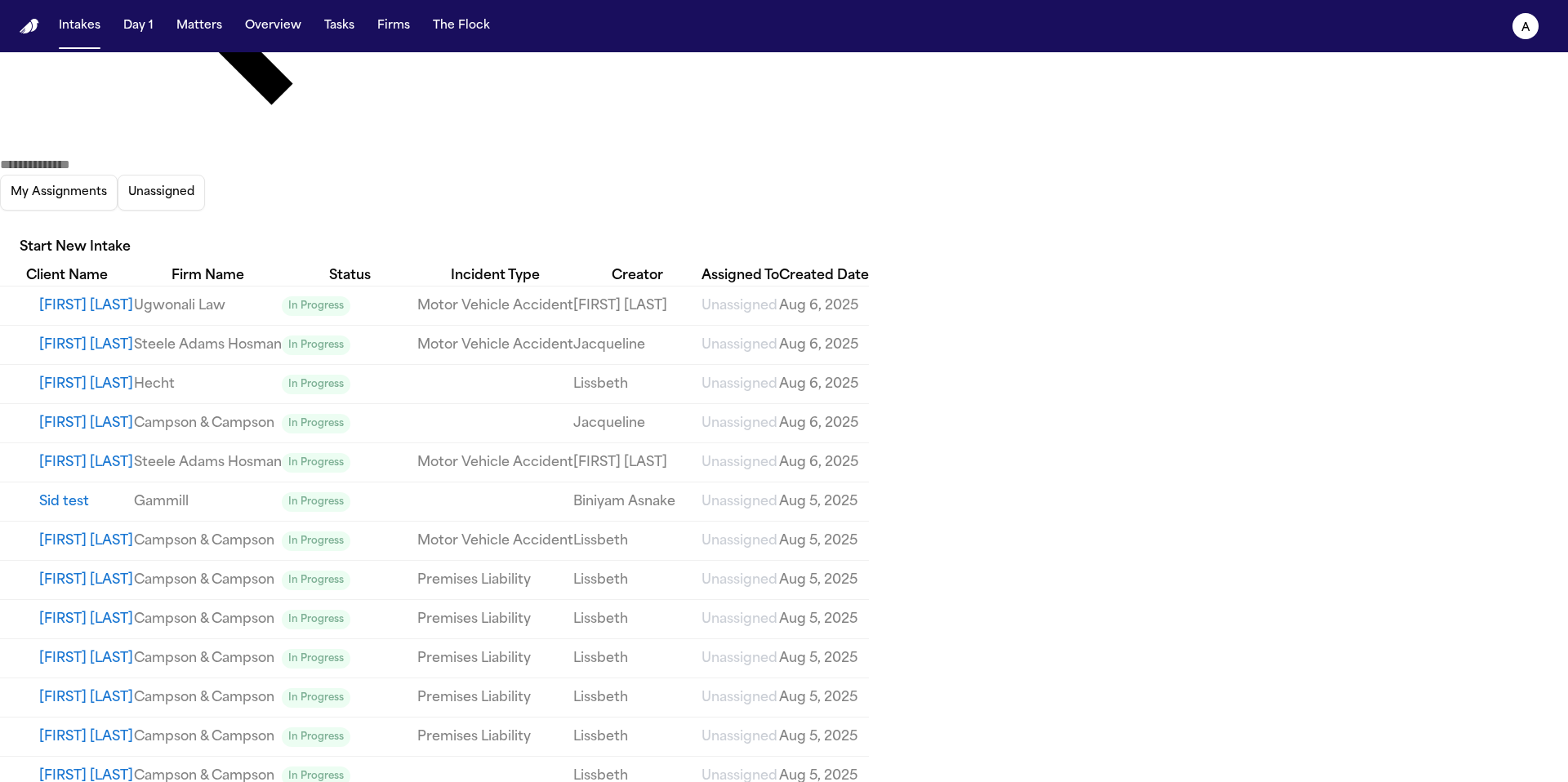 scroll, scrollTop: 0, scrollLeft: 0, axis: both 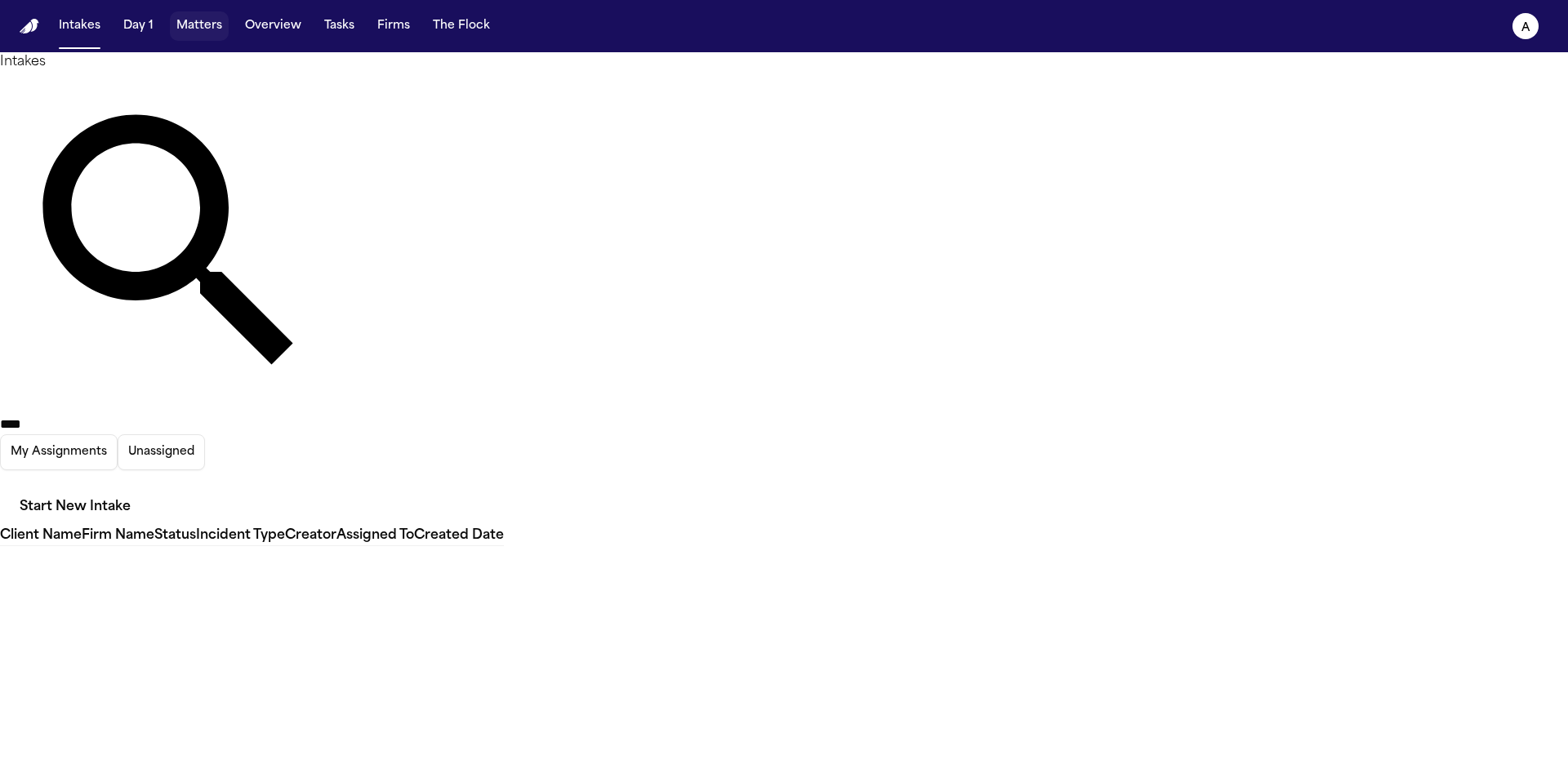 type on "****" 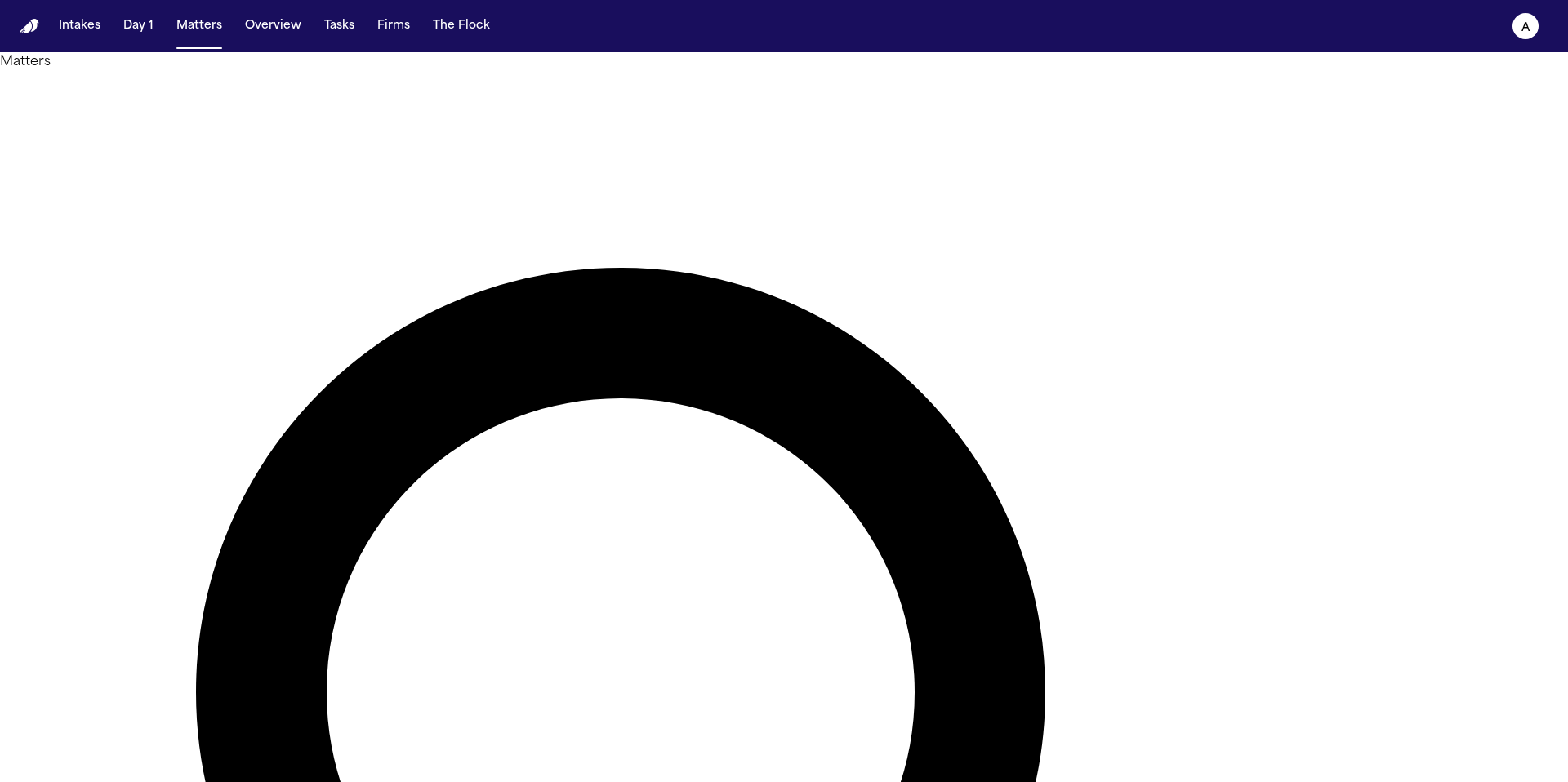 click on "[FIRST] [LAST] (Minor)" at bounding box center [171, 1722] 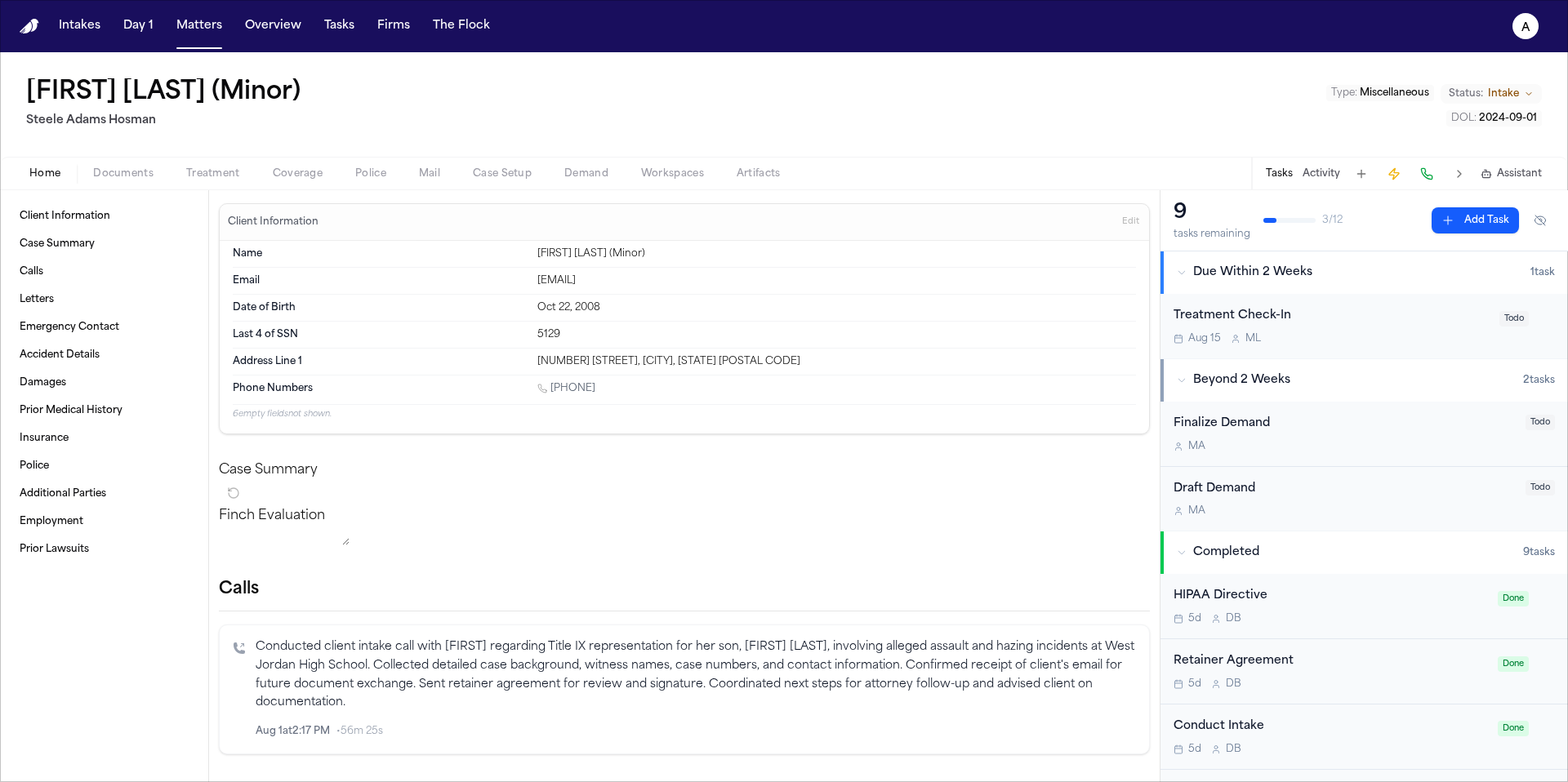 click on "Cody Neilson (Minor) Steele Adams Hosman Type :   Miscellaneous Status: Intake DOL :   2024-09-01" at bounding box center [784, 104] 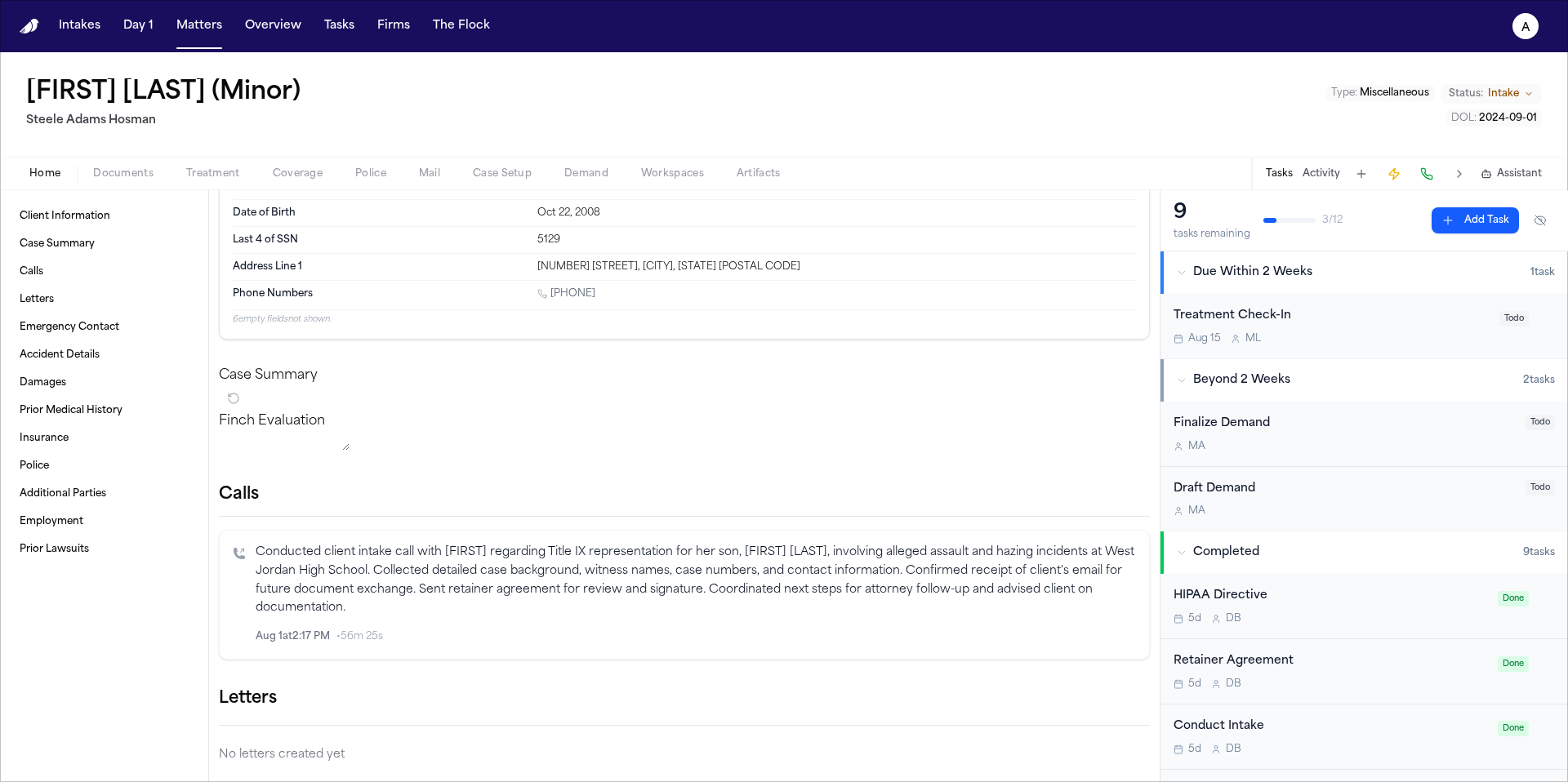 scroll, scrollTop: 134, scrollLeft: 0, axis: vertical 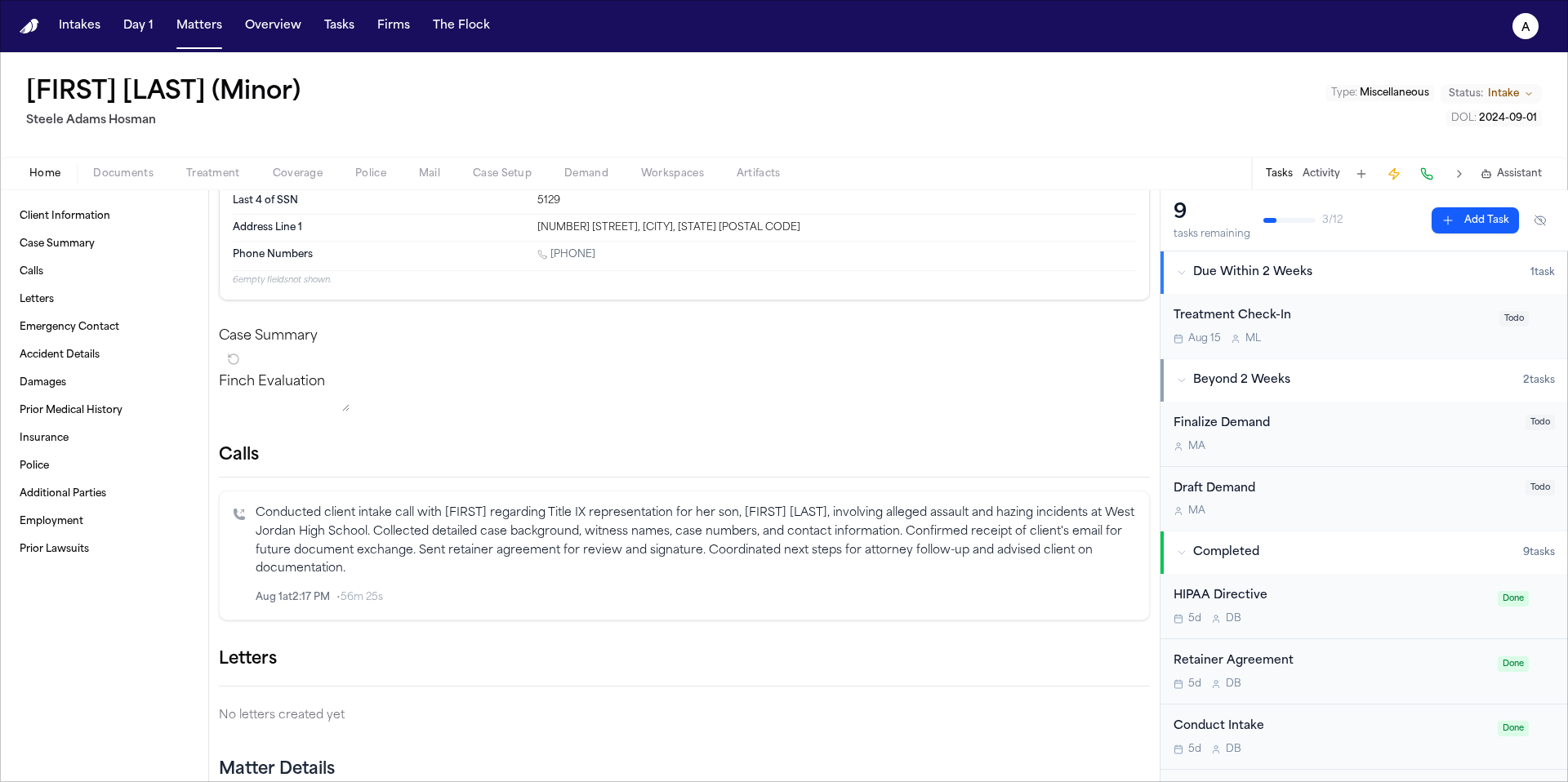 click on "Home Documents Treatment Coverage Police Mail Case Setup Demand Workspaces Artifacts Tasks Activity Assistant" at bounding box center (784, 173) 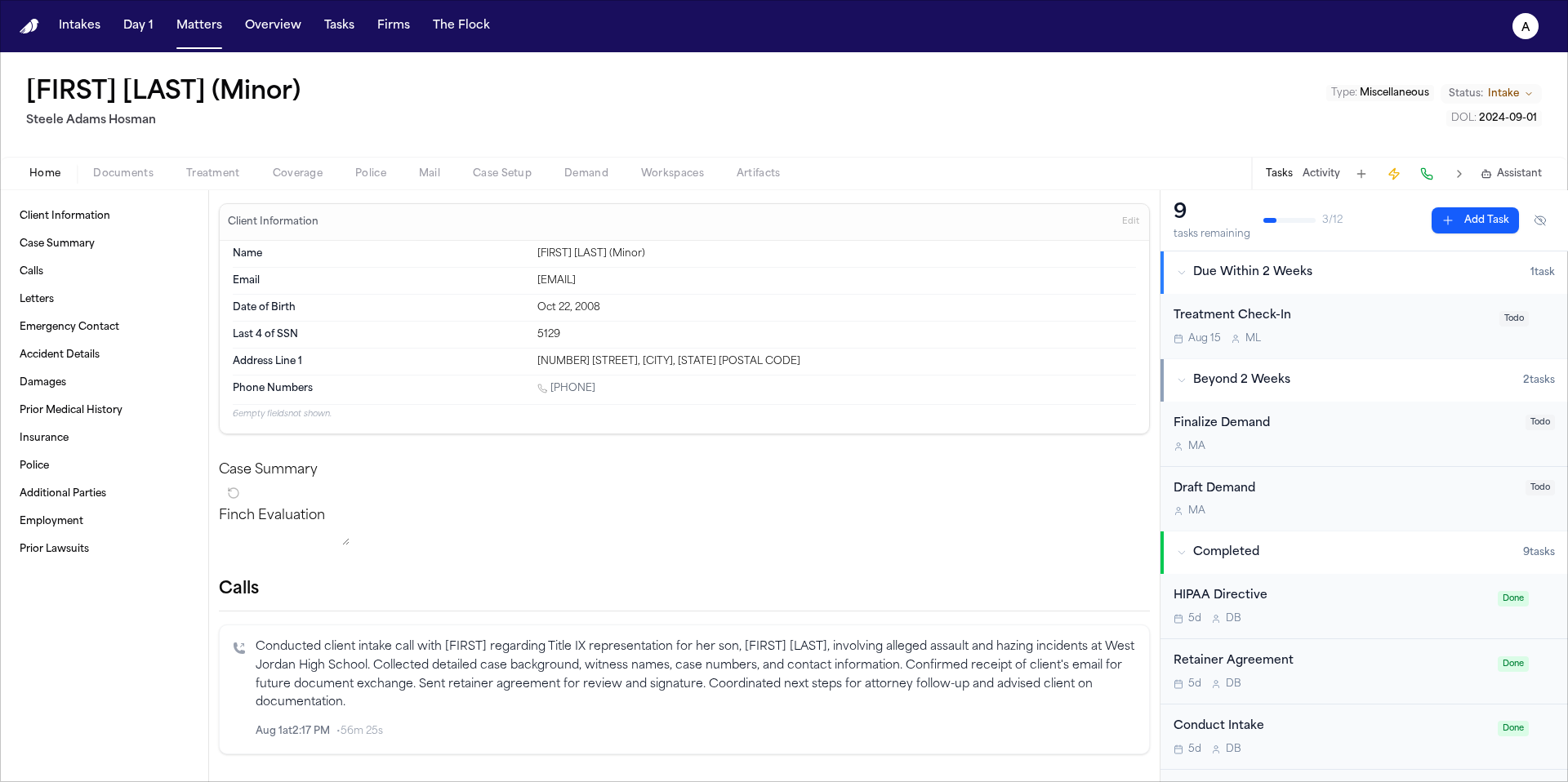 click on "Documents" at bounding box center (123, 174) 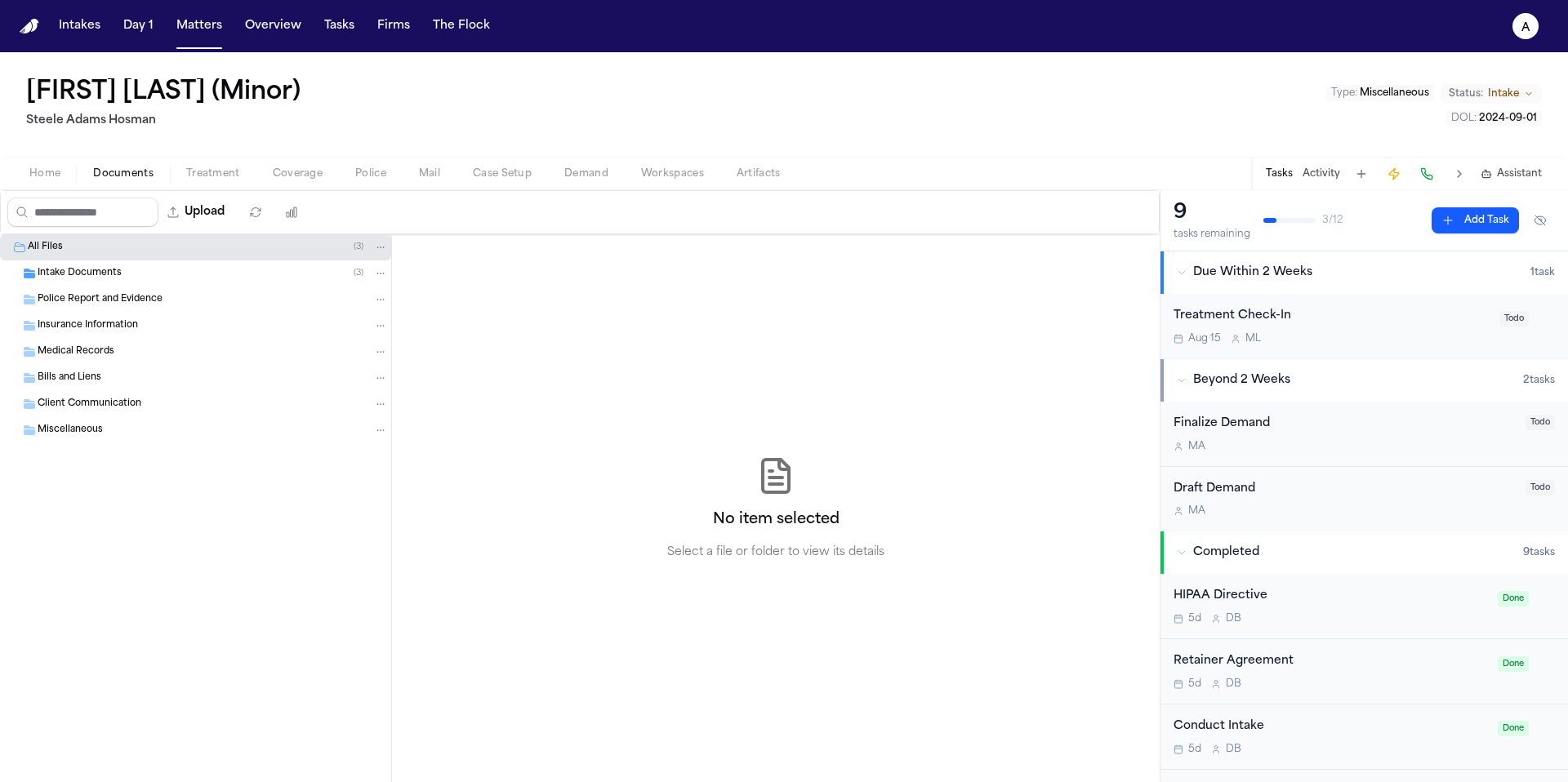 click on "Intake Documents ( 3 )" at bounding box center [212, 273] 